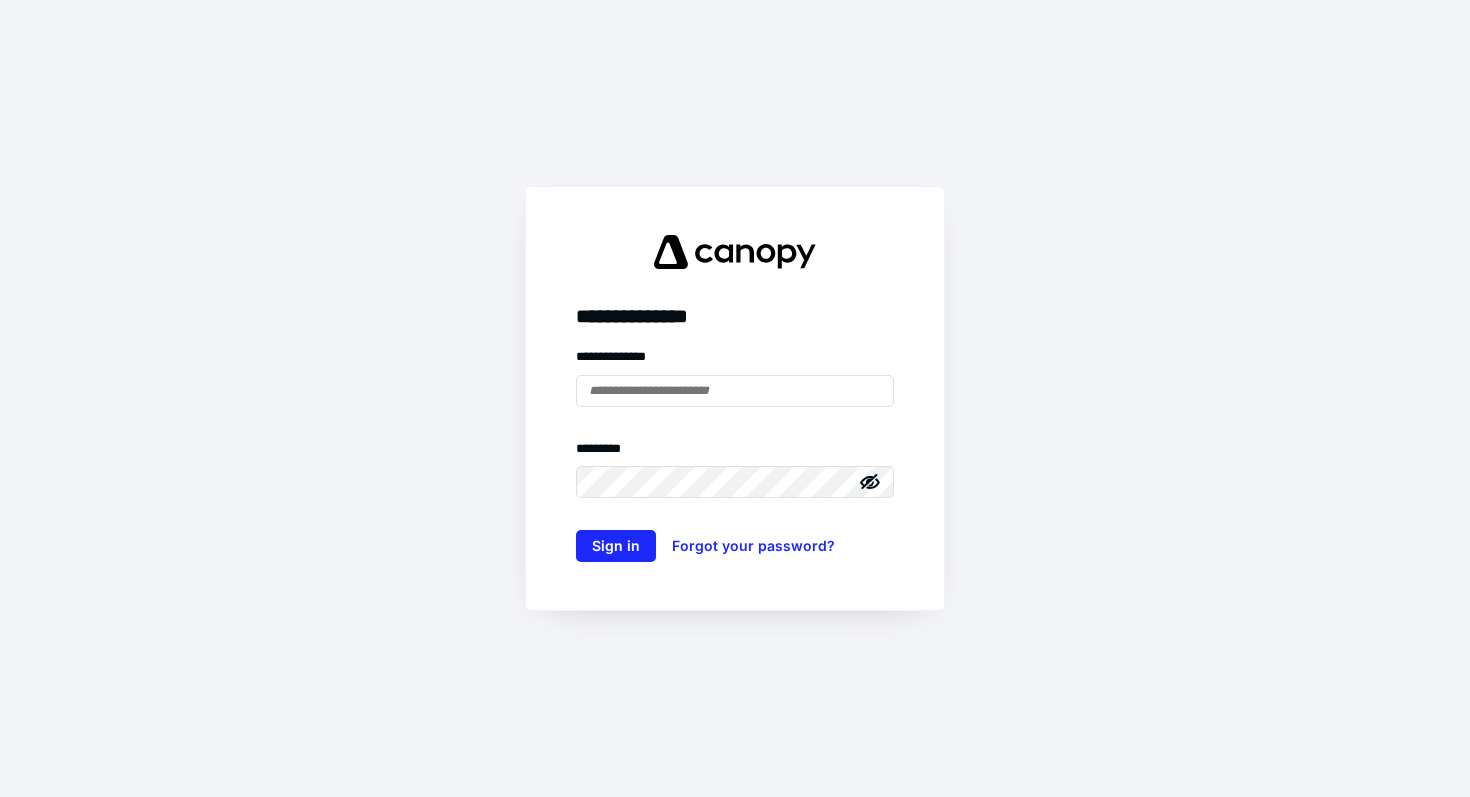 scroll, scrollTop: 0, scrollLeft: 0, axis: both 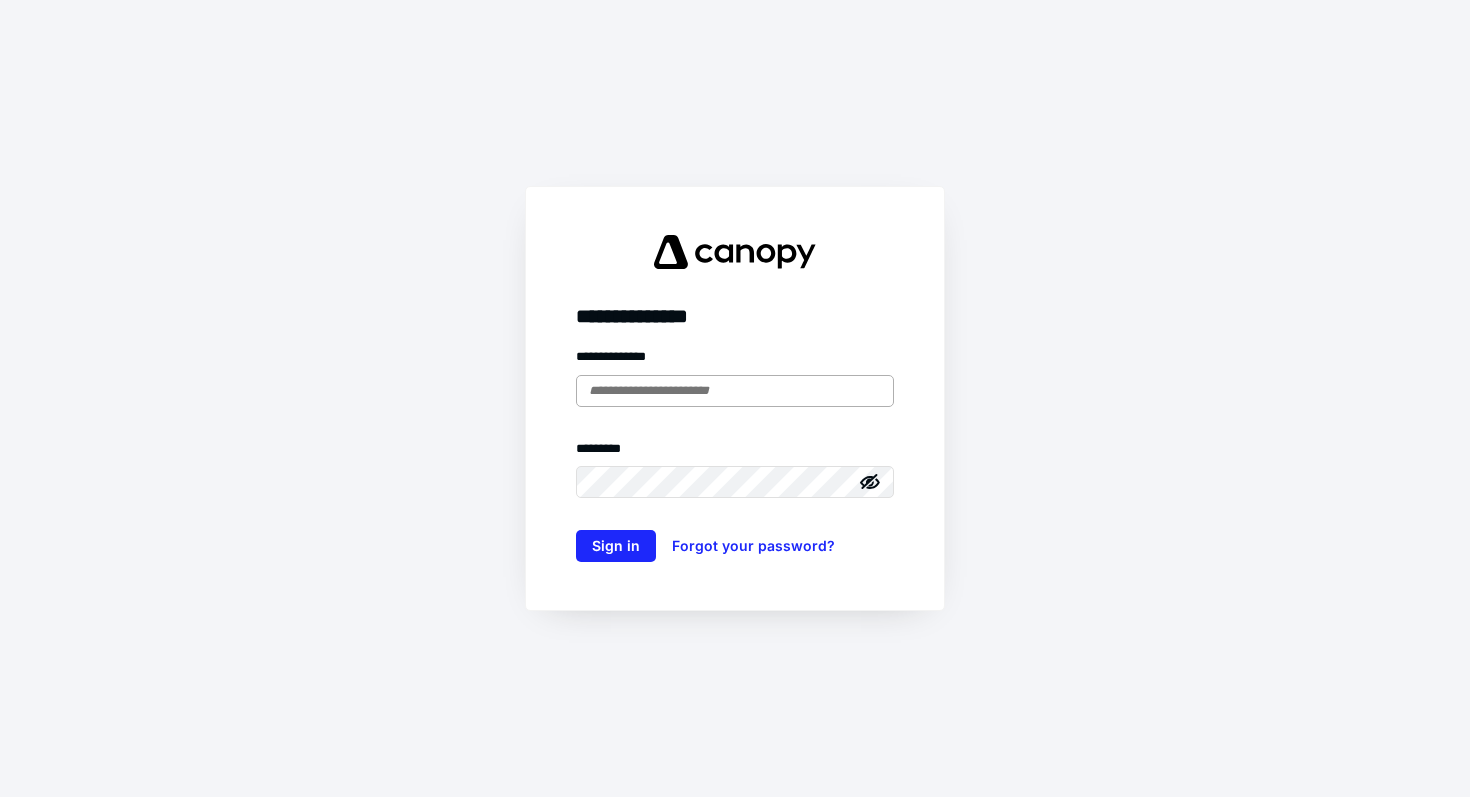 click at bounding box center [735, 391] 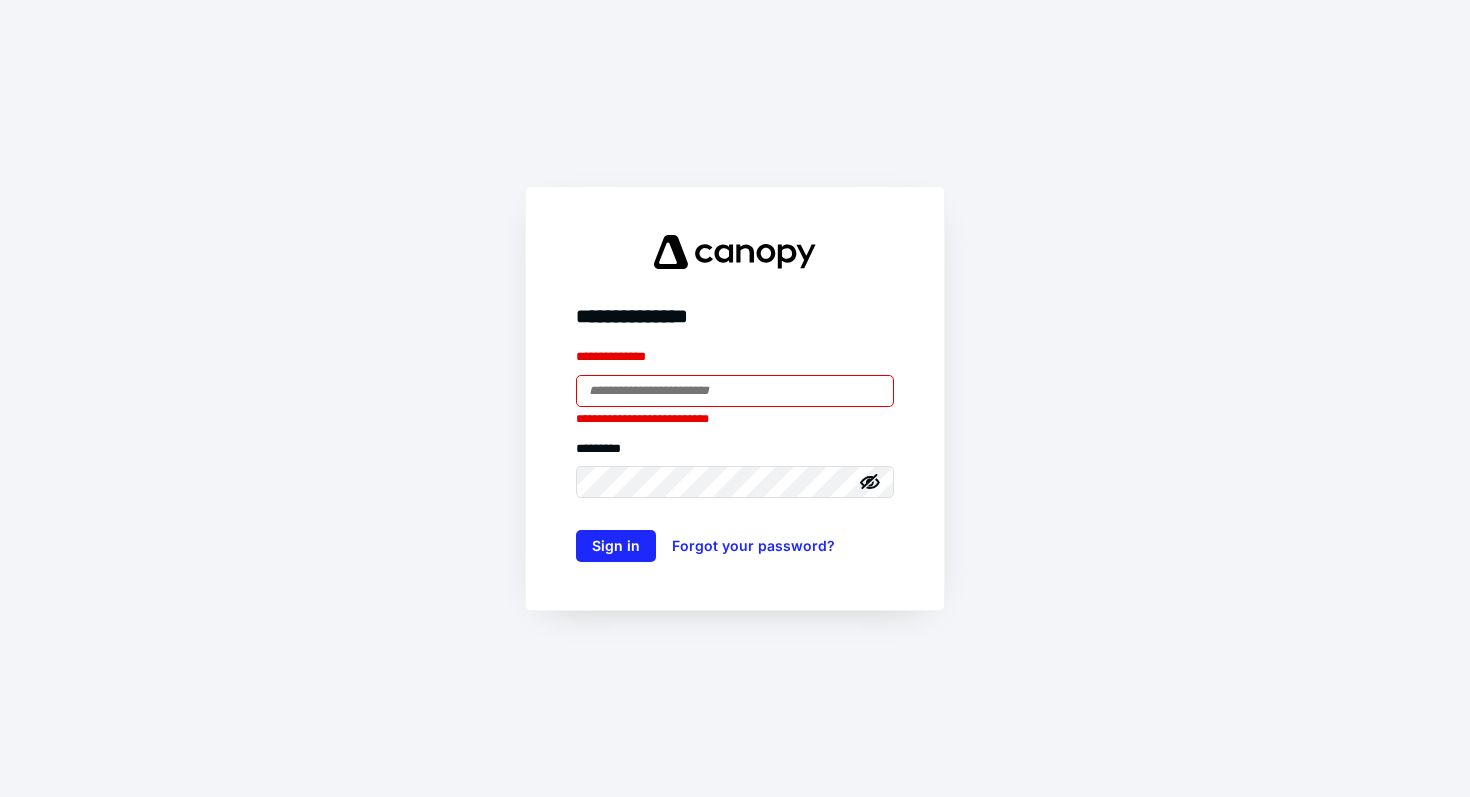type on "**********" 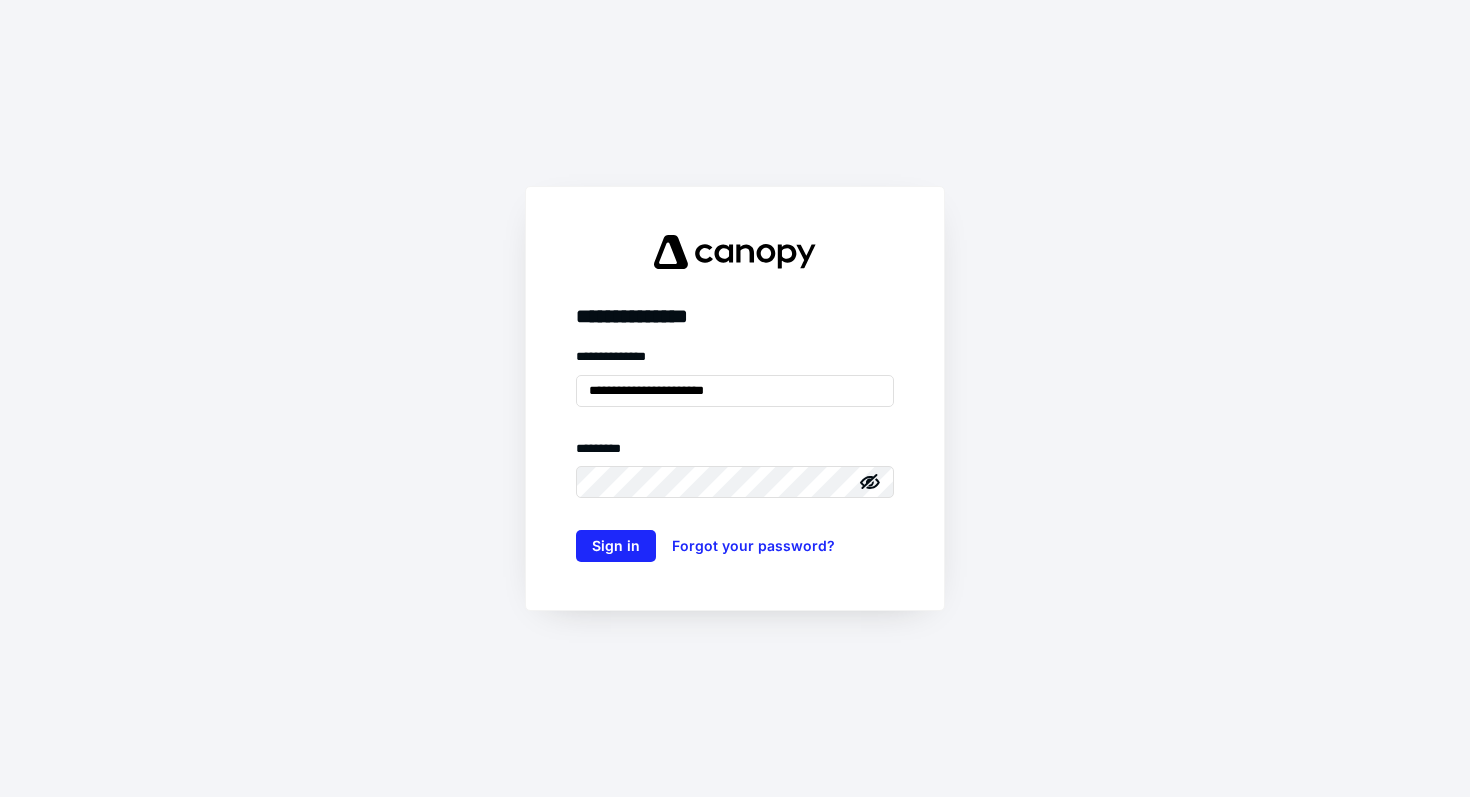 click 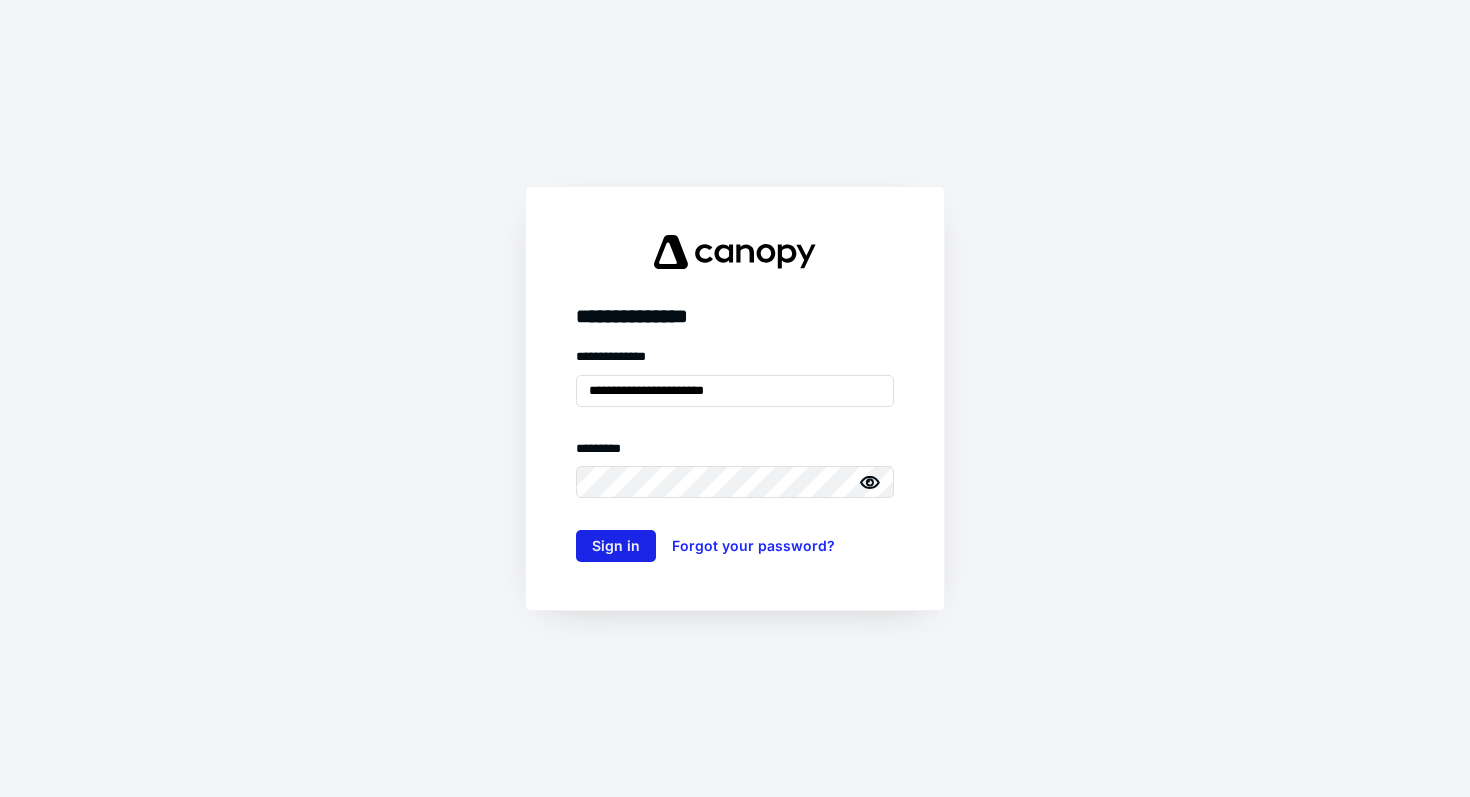 click on "Sign in" at bounding box center [616, 546] 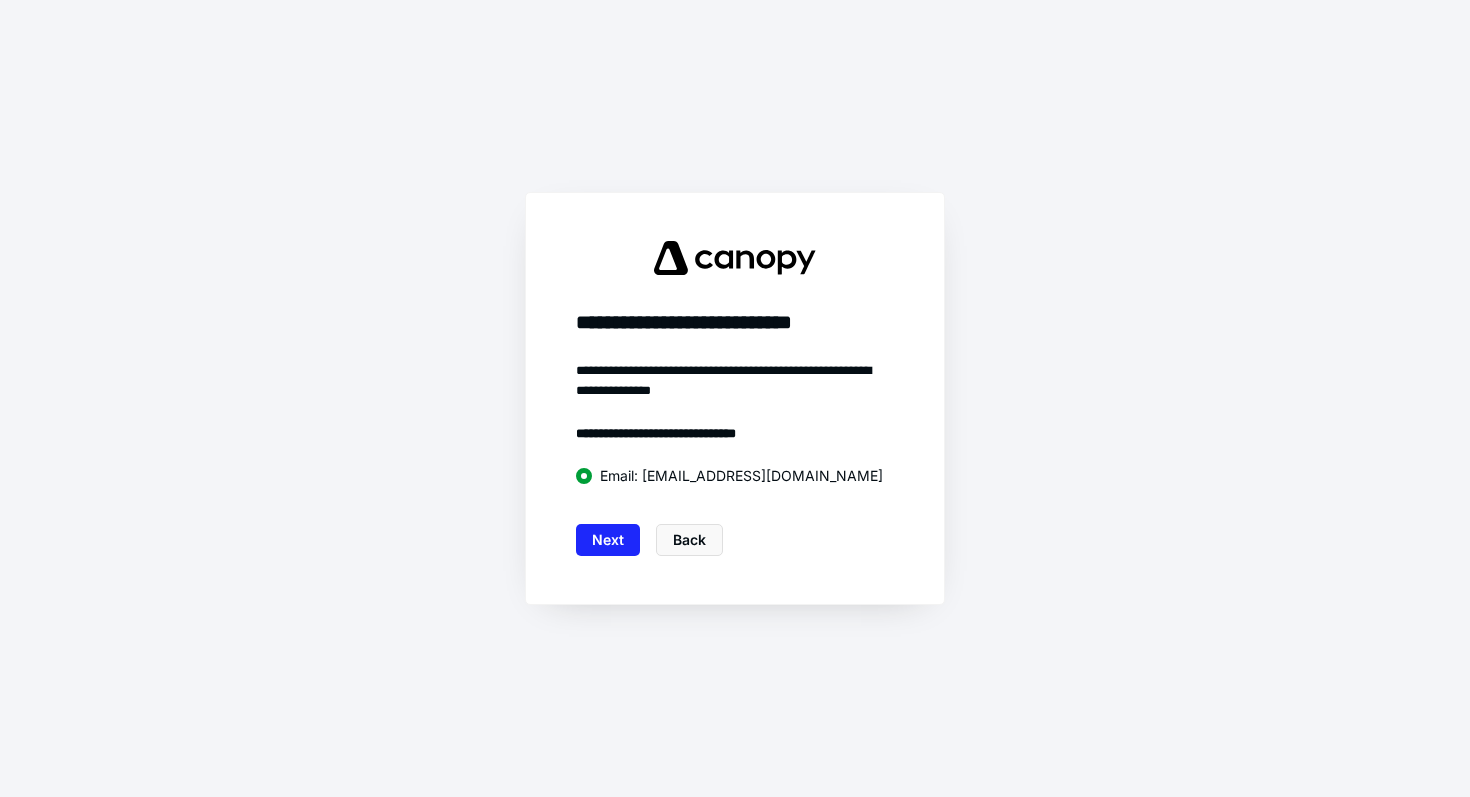 click on "Next" at bounding box center (608, 540) 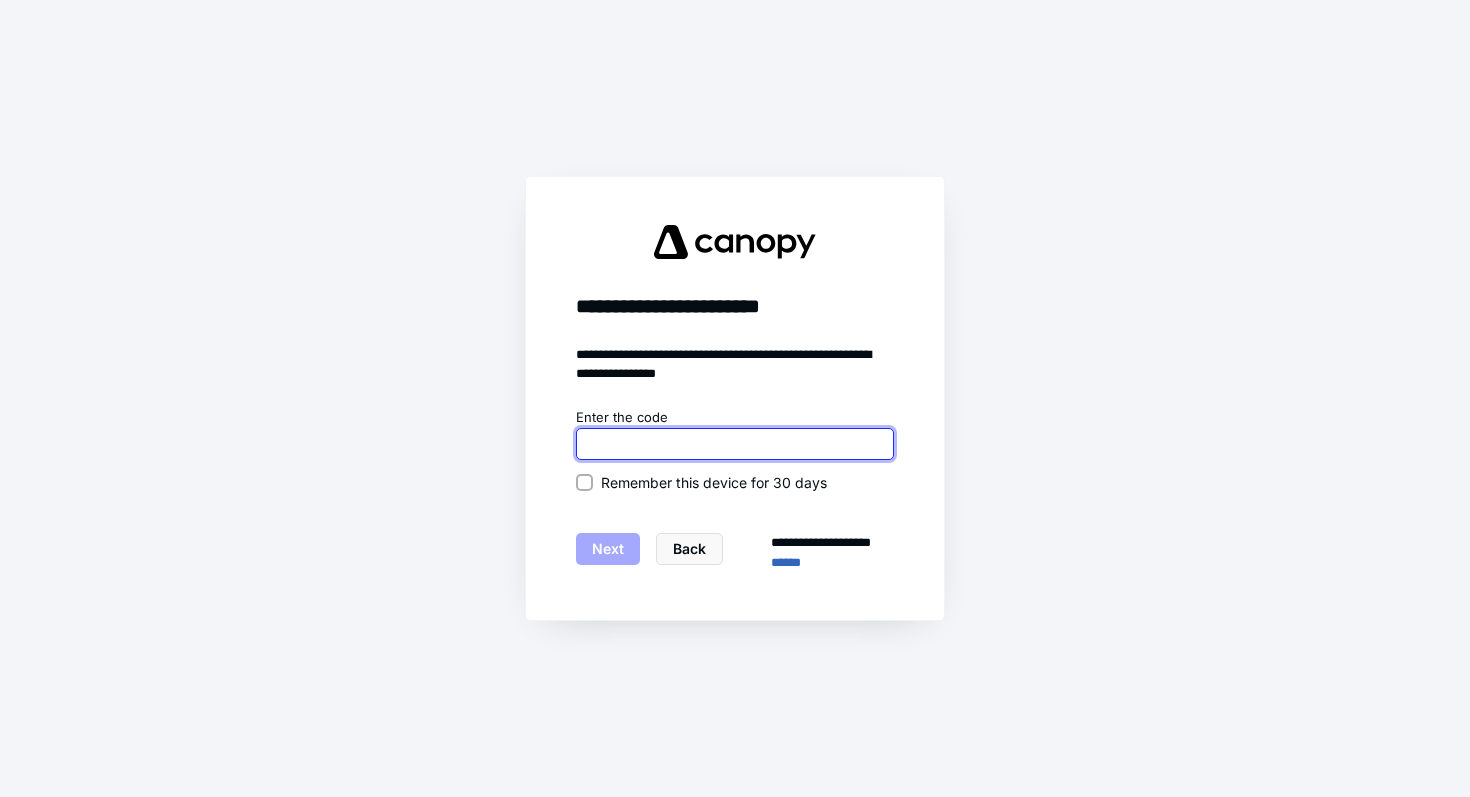click at bounding box center (735, 444) 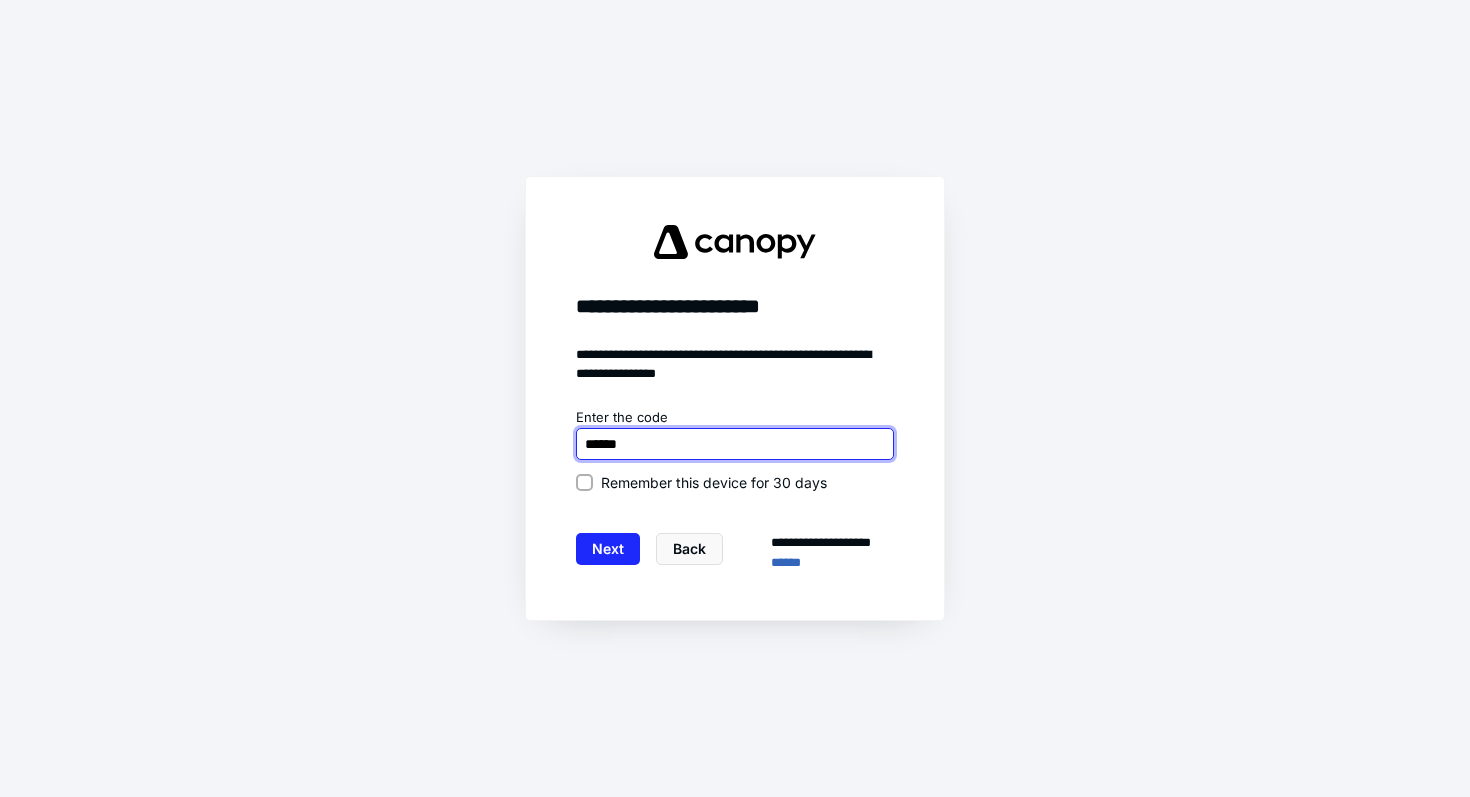 type on "******" 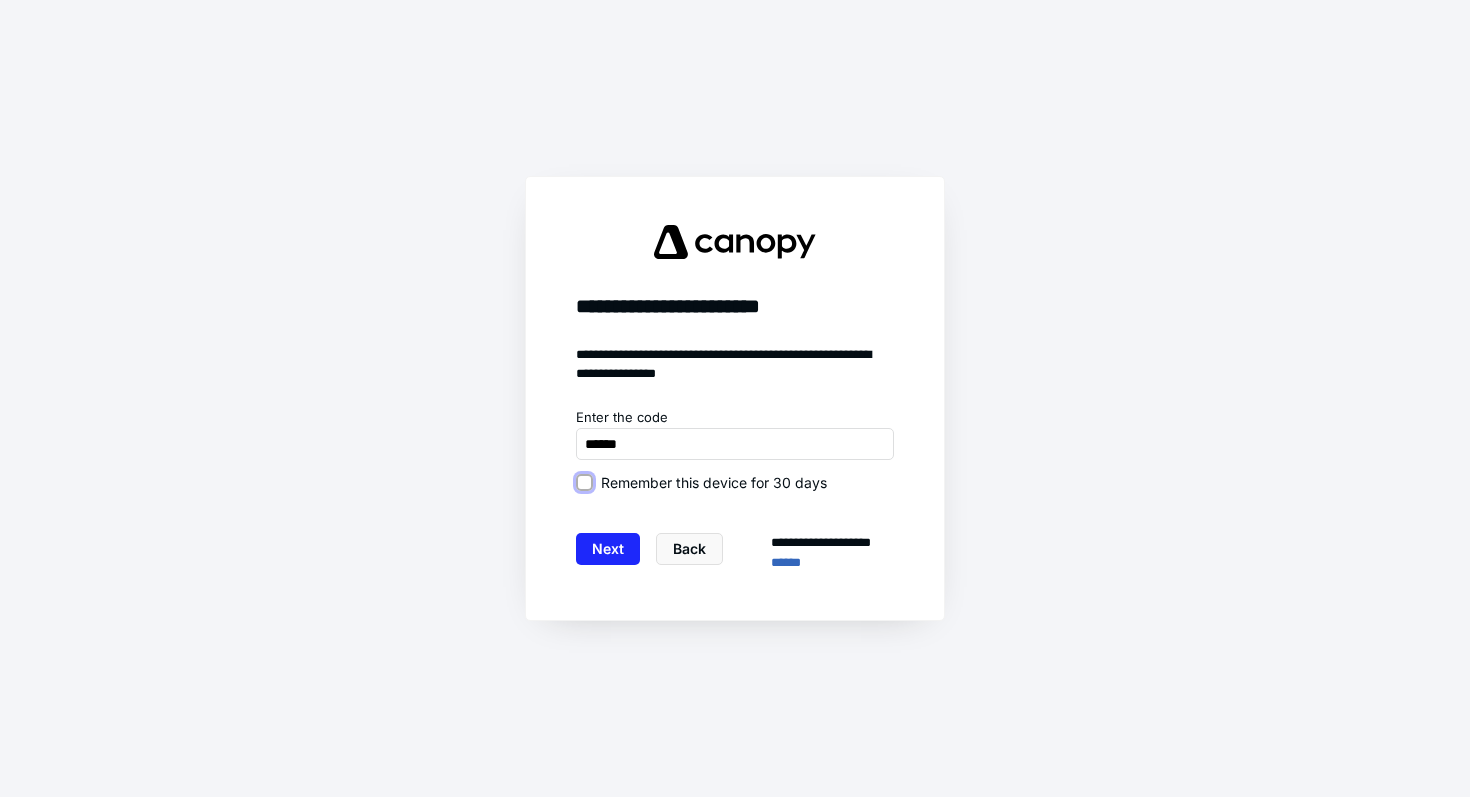click on "Remember this device for 30 days" at bounding box center (584, 482) 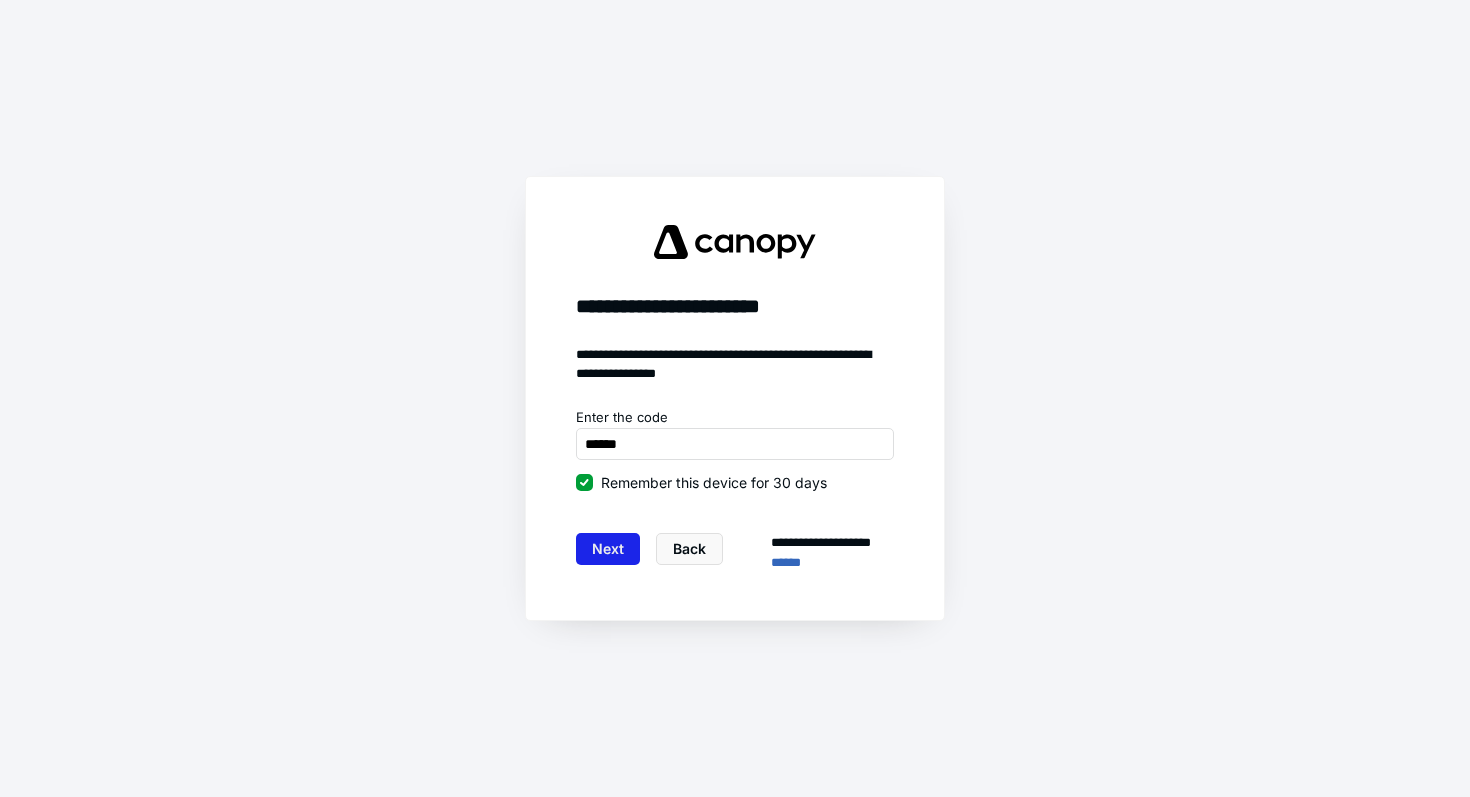 click on "Next" at bounding box center (608, 549) 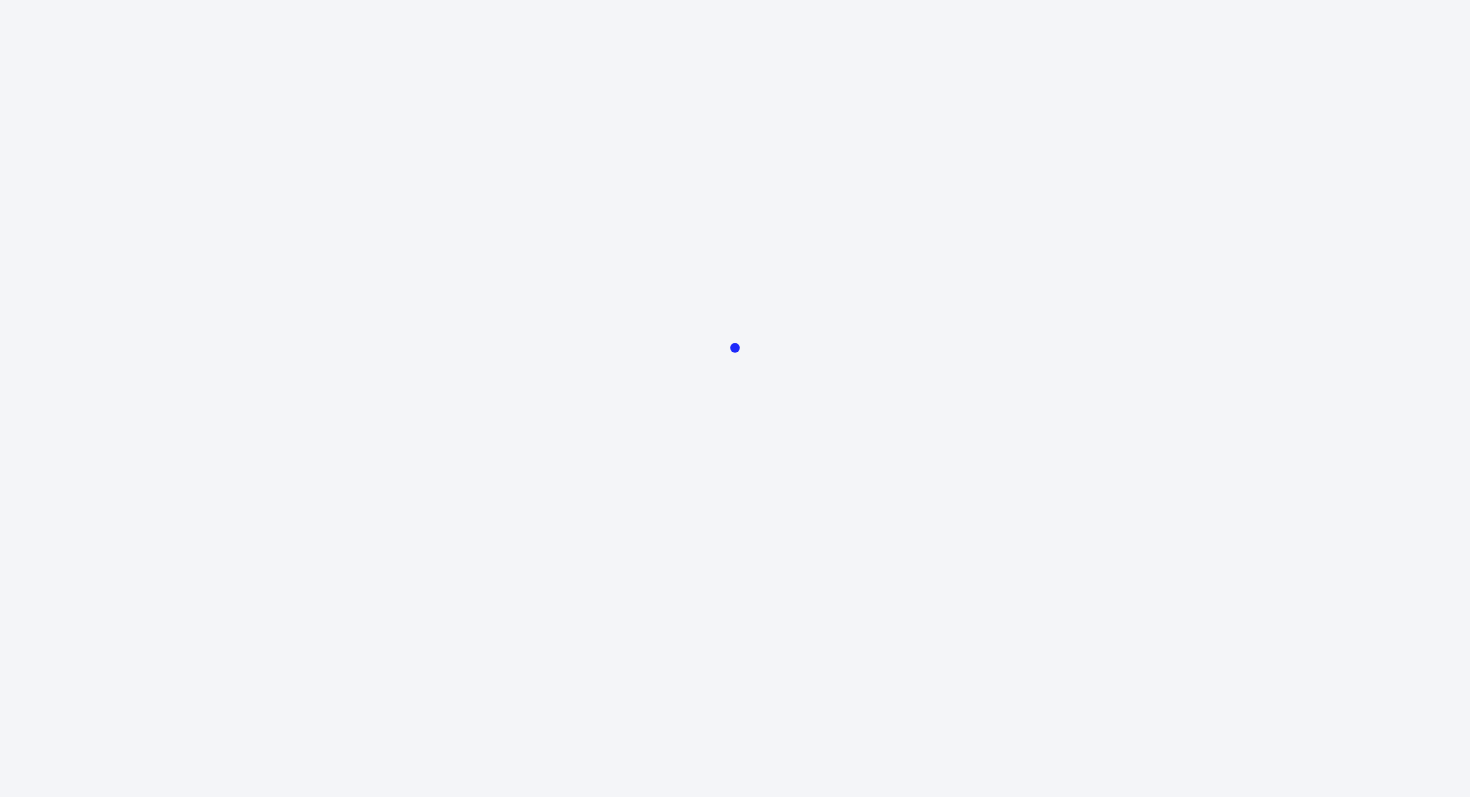 scroll, scrollTop: 0, scrollLeft: 0, axis: both 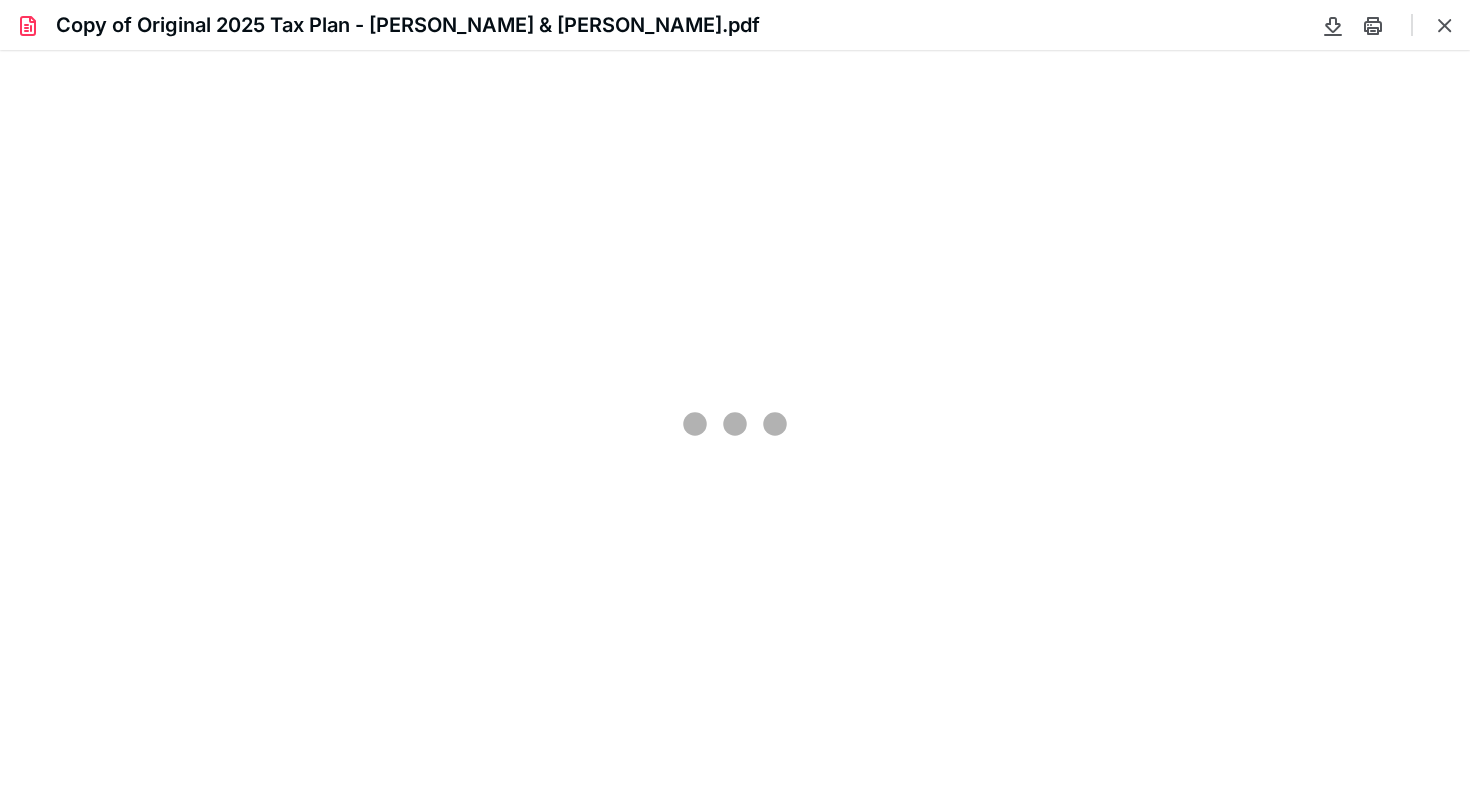 type on "115" 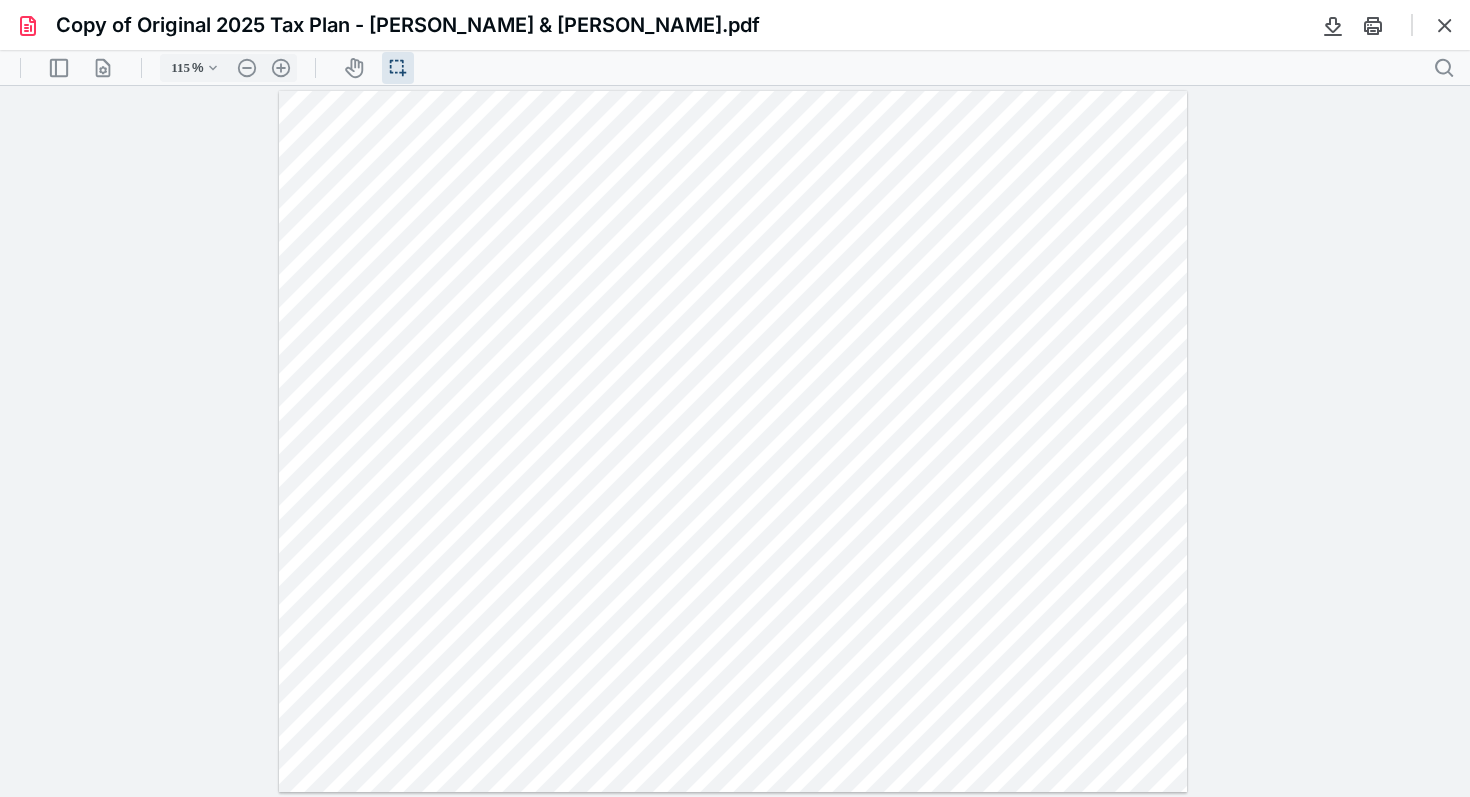 click at bounding box center (733, 442) 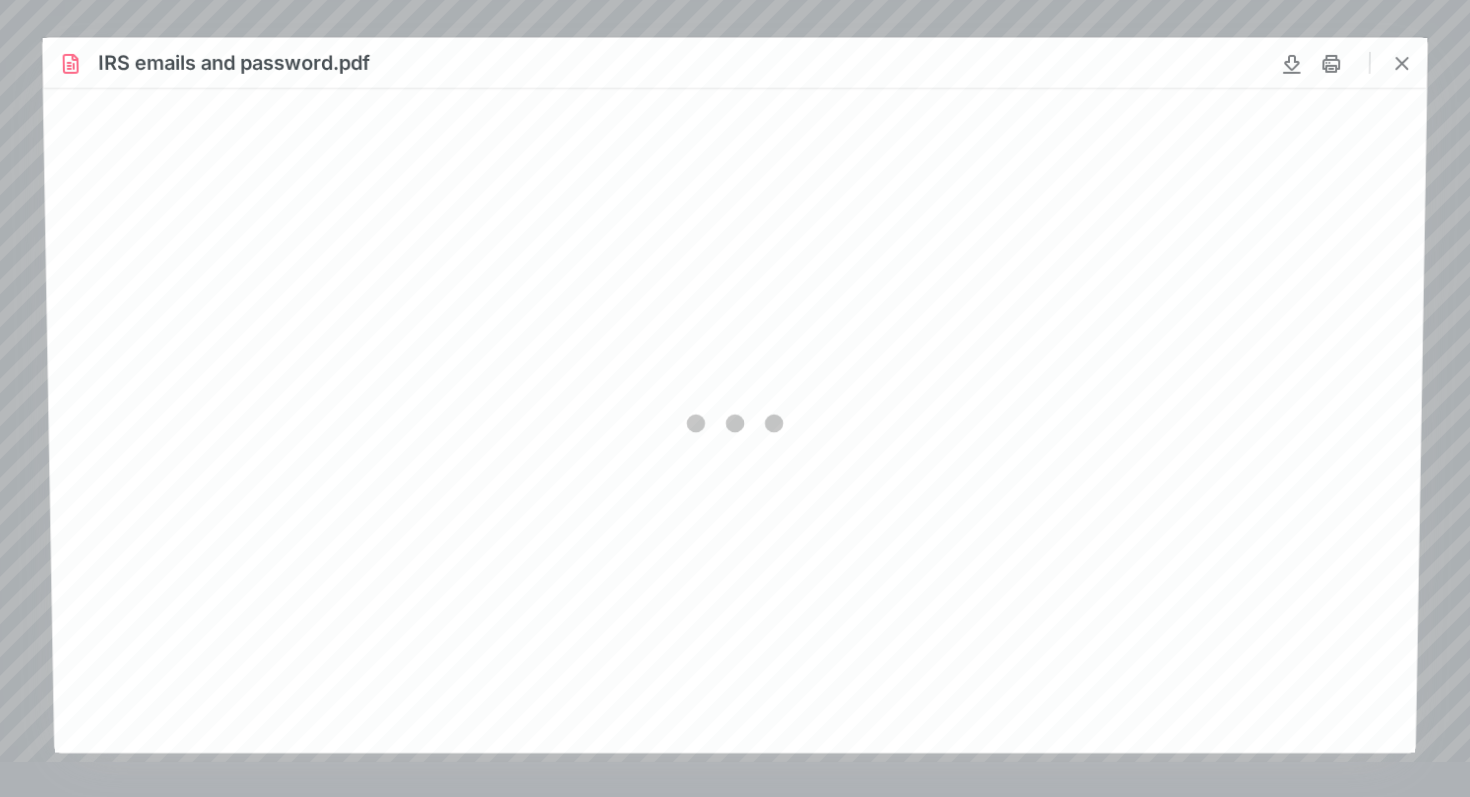 scroll, scrollTop: 0, scrollLeft: 0, axis: both 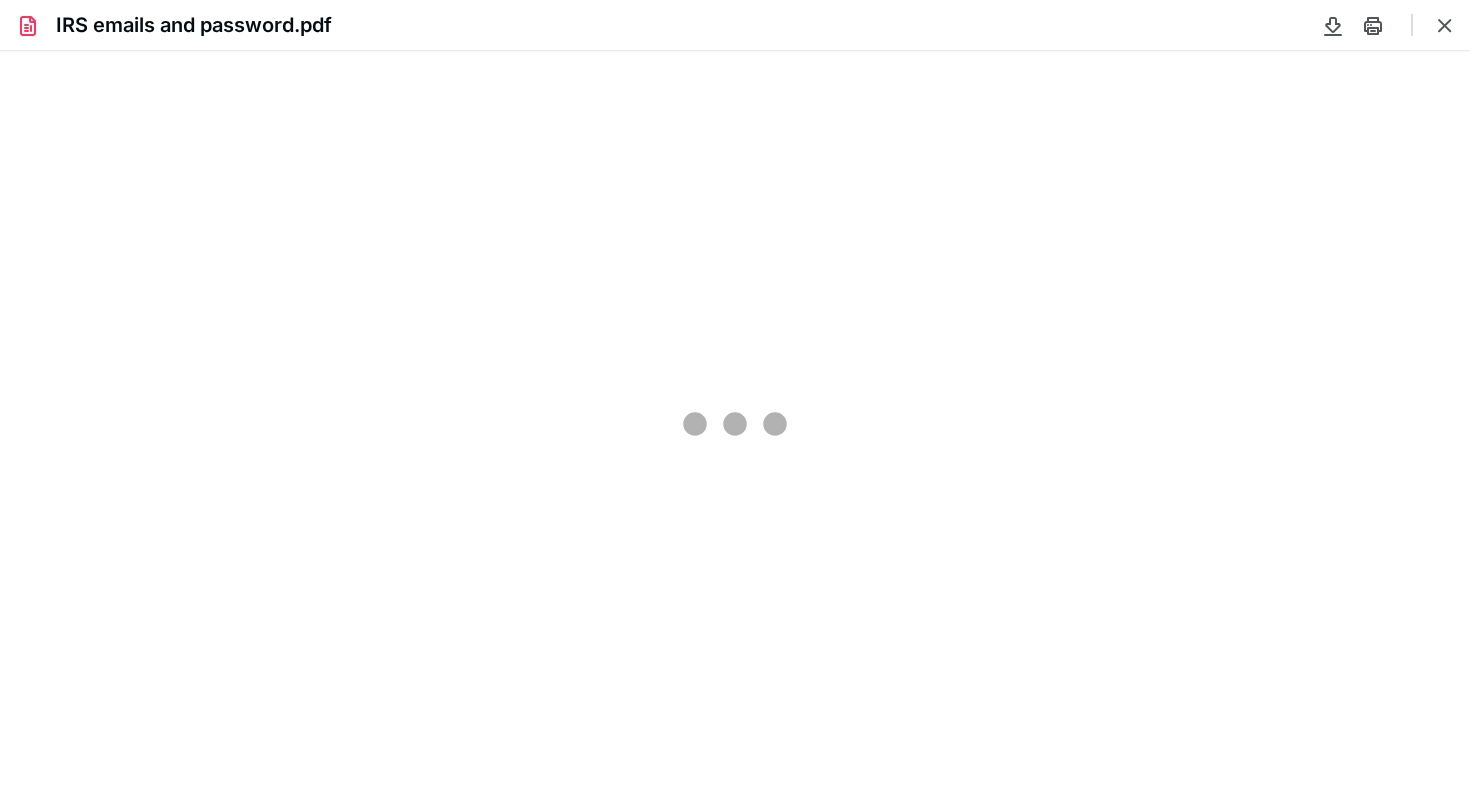 type on "84" 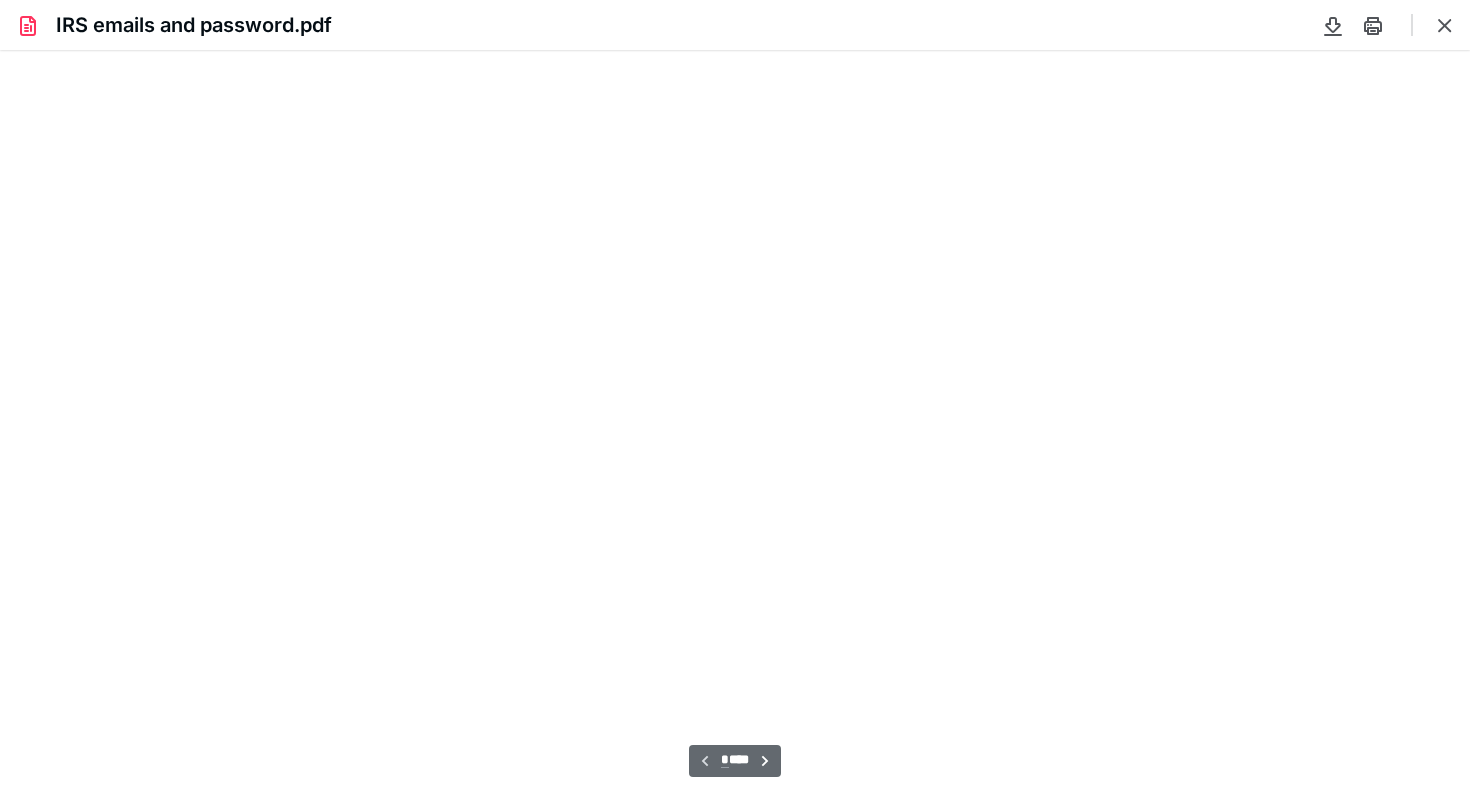scroll, scrollTop: 39, scrollLeft: 0, axis: vertical 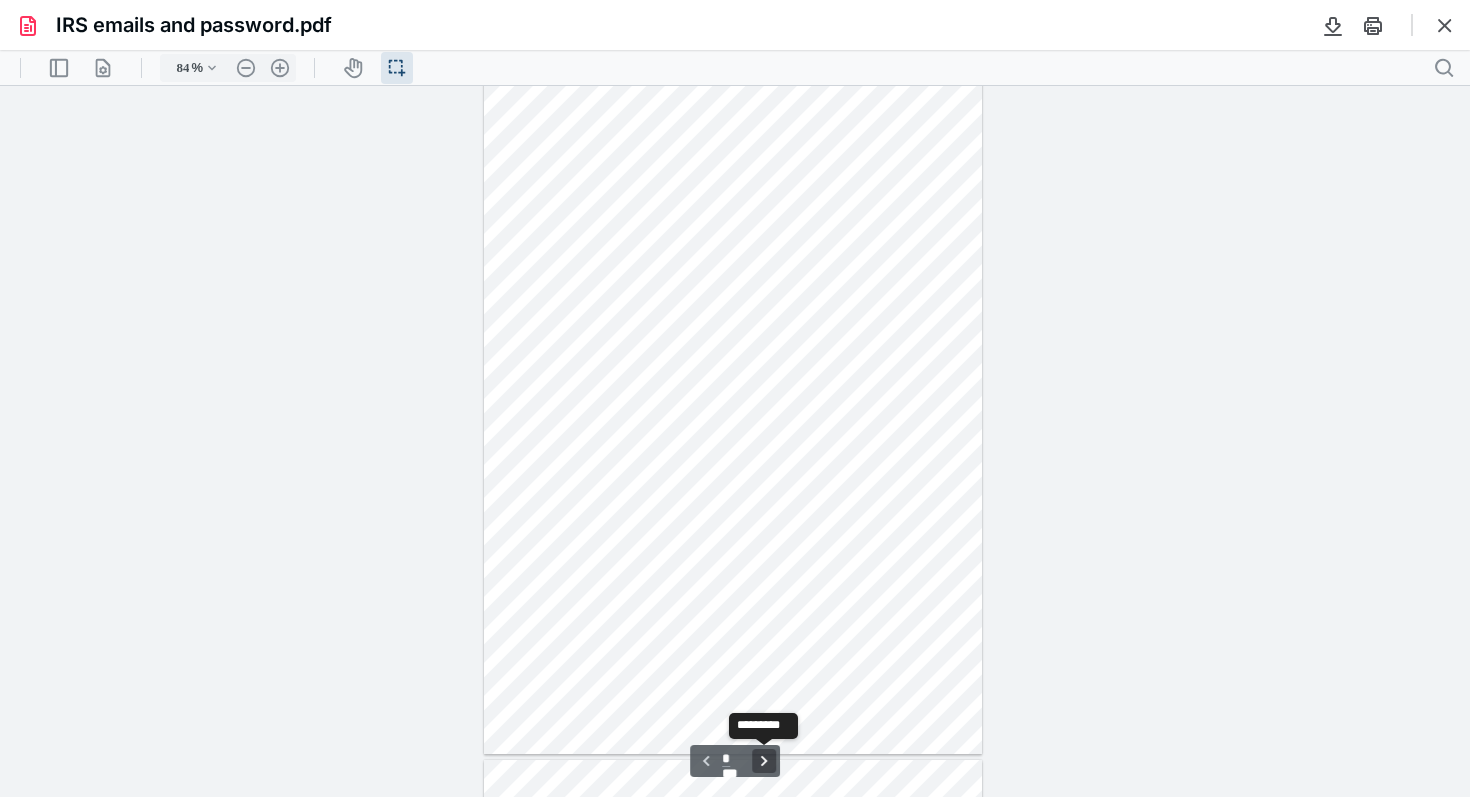 click on "**********" at bounding box center (764, 761) 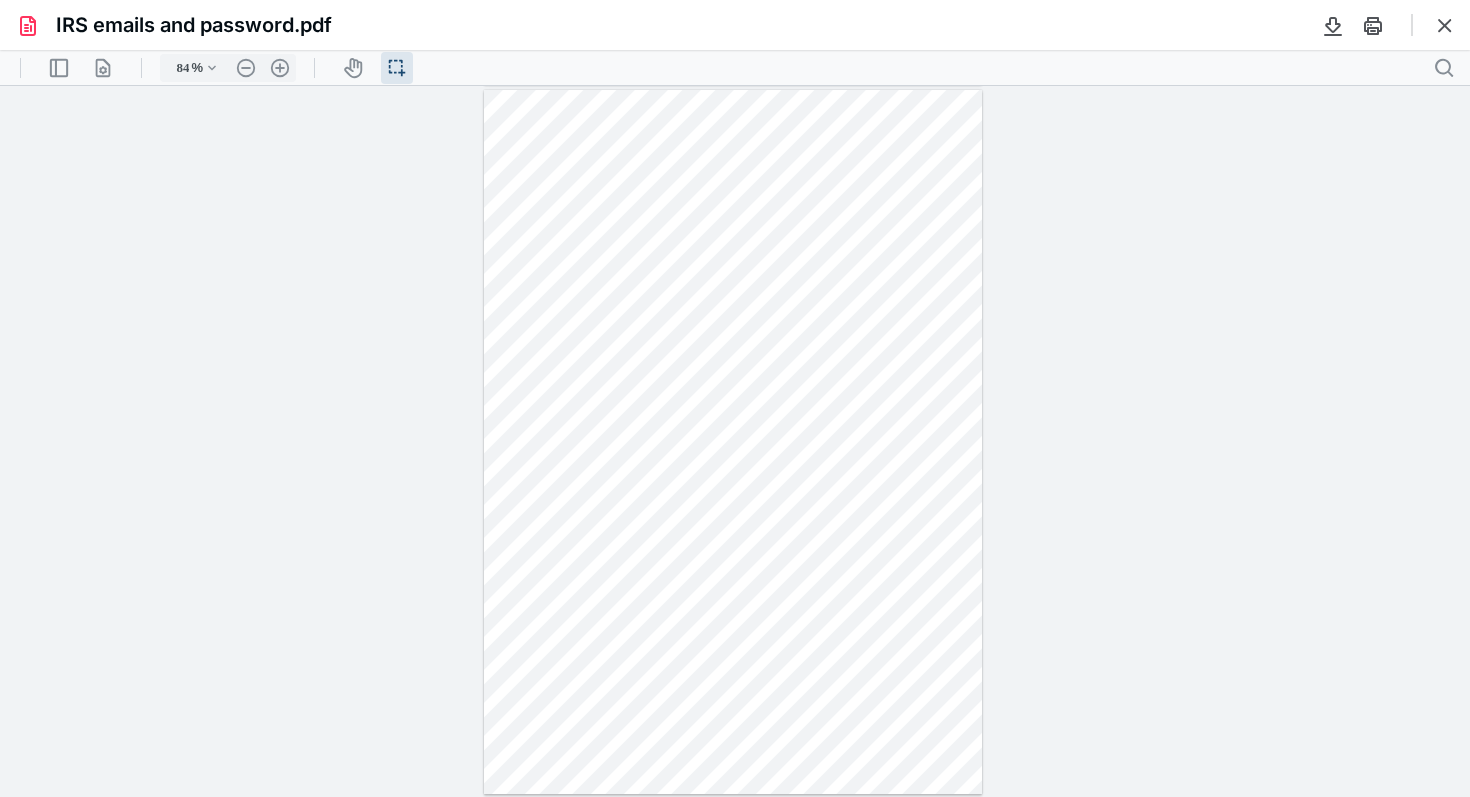 scroll, scrollTop: 0, scrollLeft: 0, axis: both 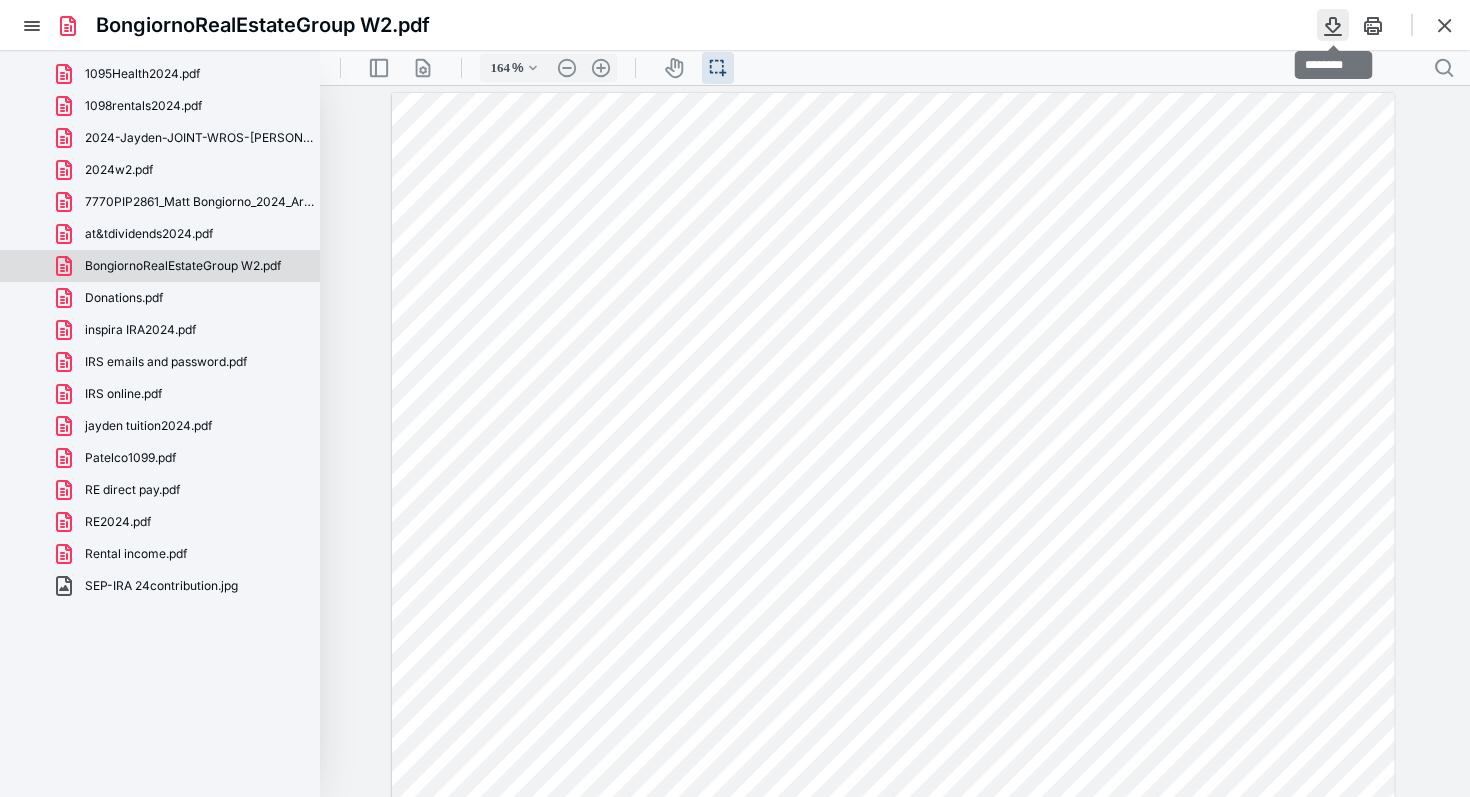 click at bounding box center (1333, 25) 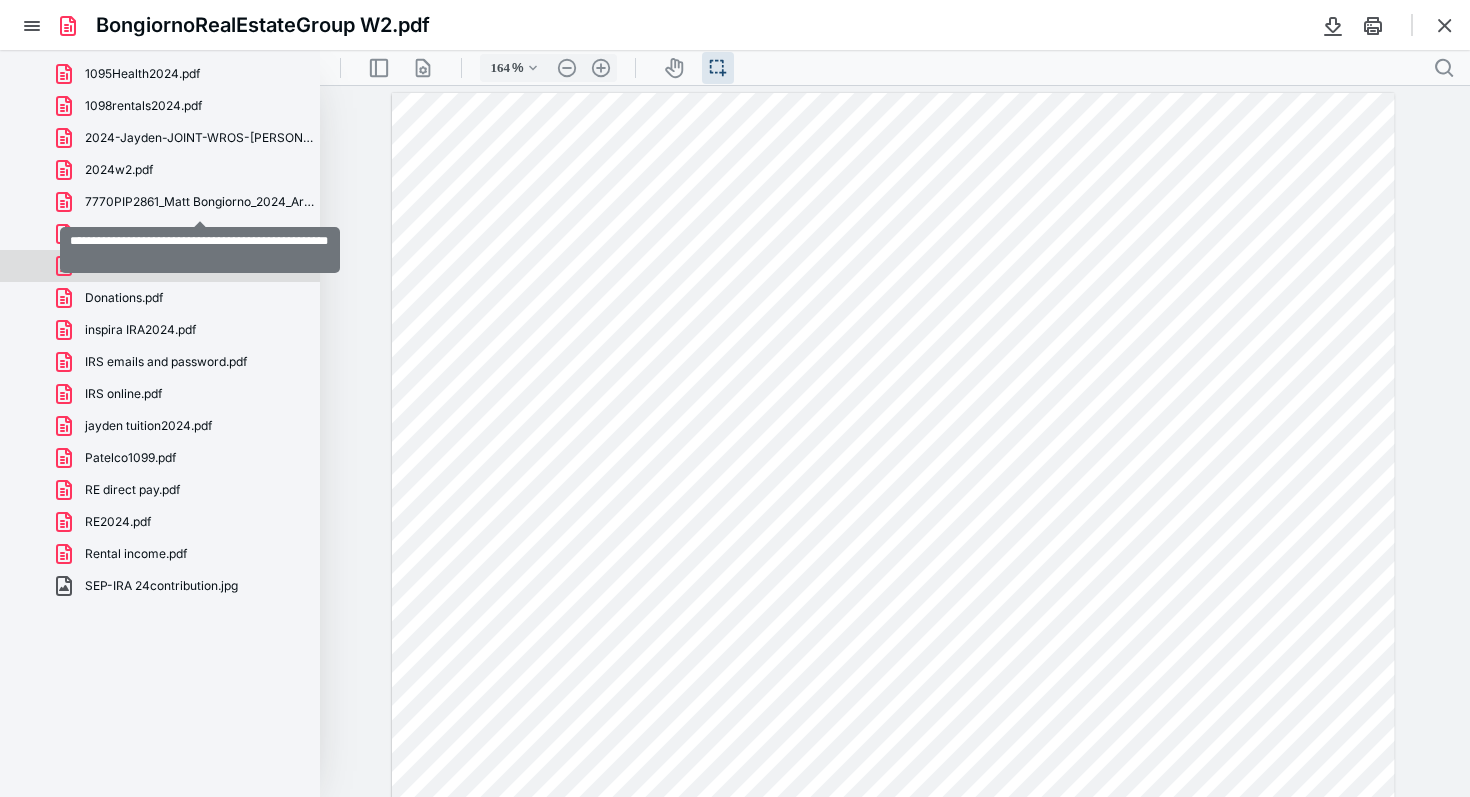 click on "7770PIP2861_Matt Bongiorno_2024_ArchiveK1Package.pdf" at bounding box center (200, 202) 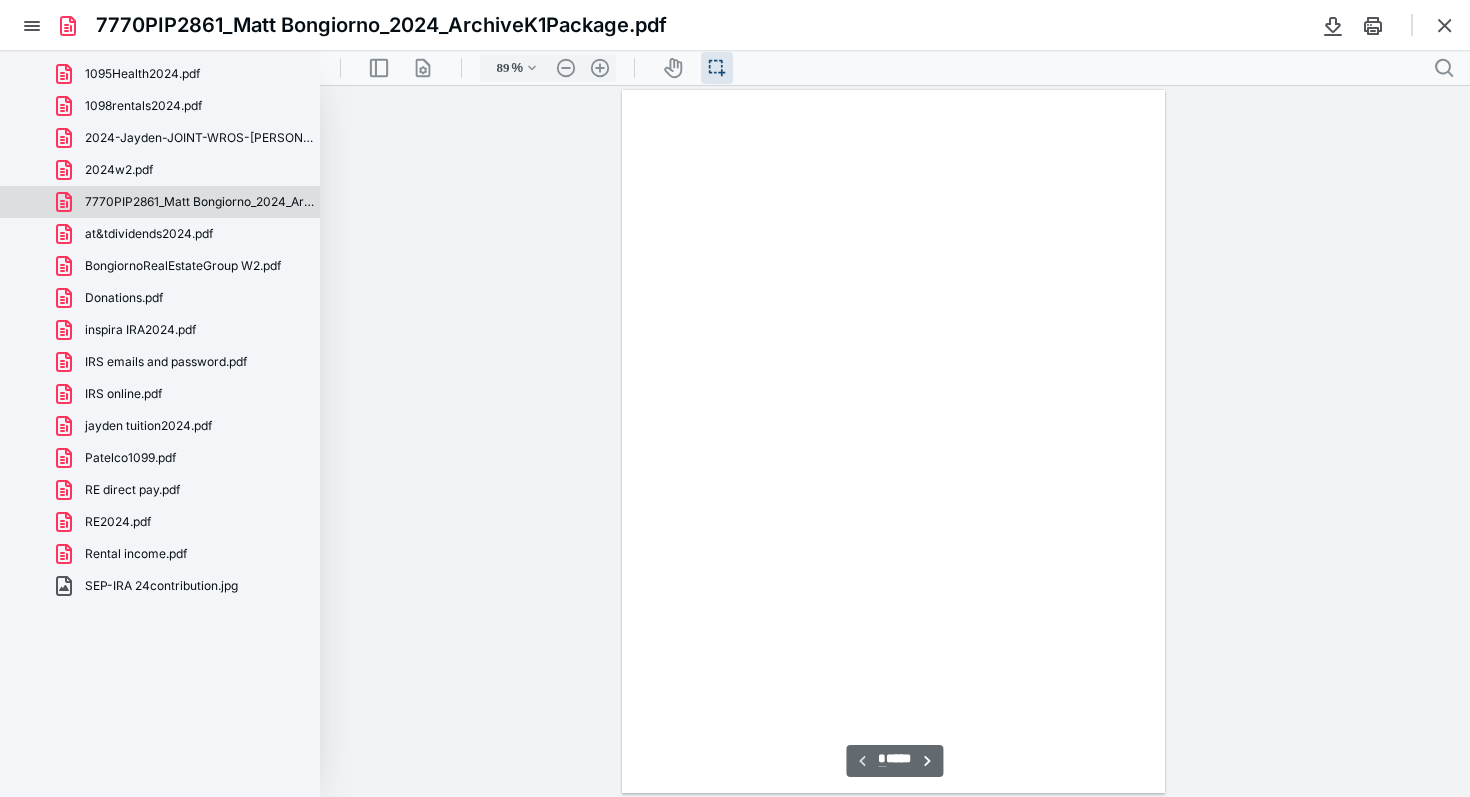 scroll, scrollTop: 40, scrollLeft: 0, axis: vertical 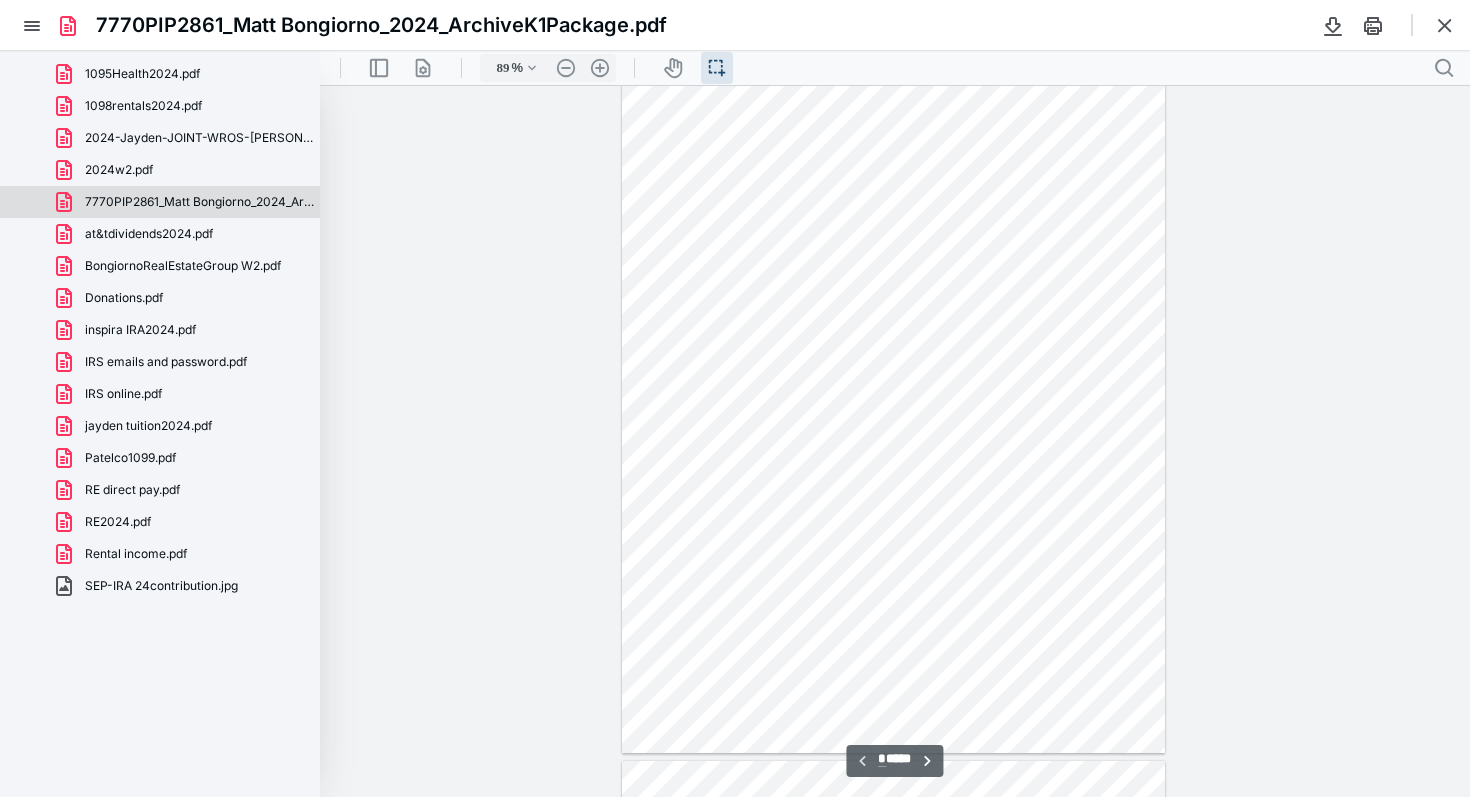 click on "2024w2.pdf" at bounding box center [160, 170] 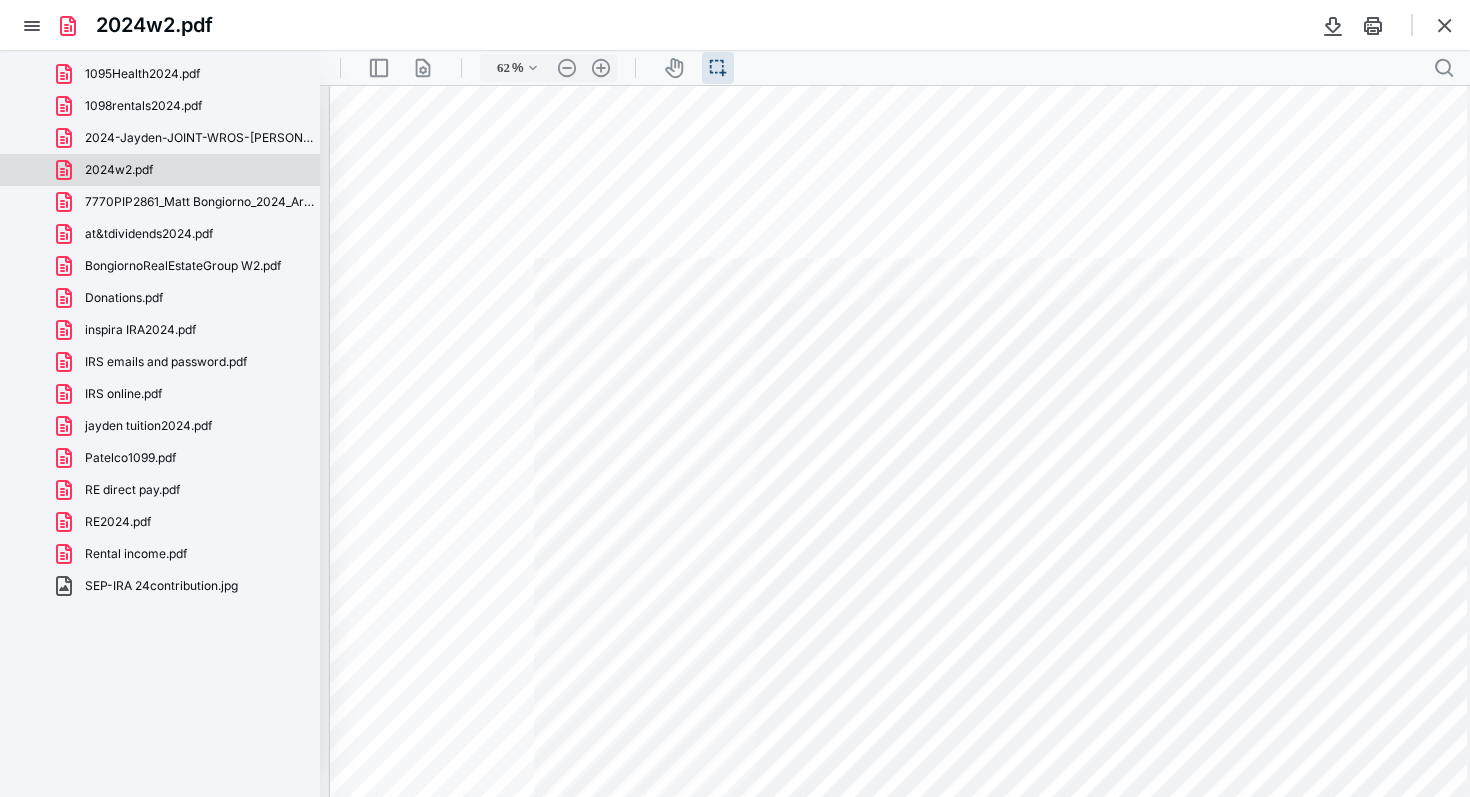 scroll, scrollTop: 0, scrollLeft: 0, axis: both 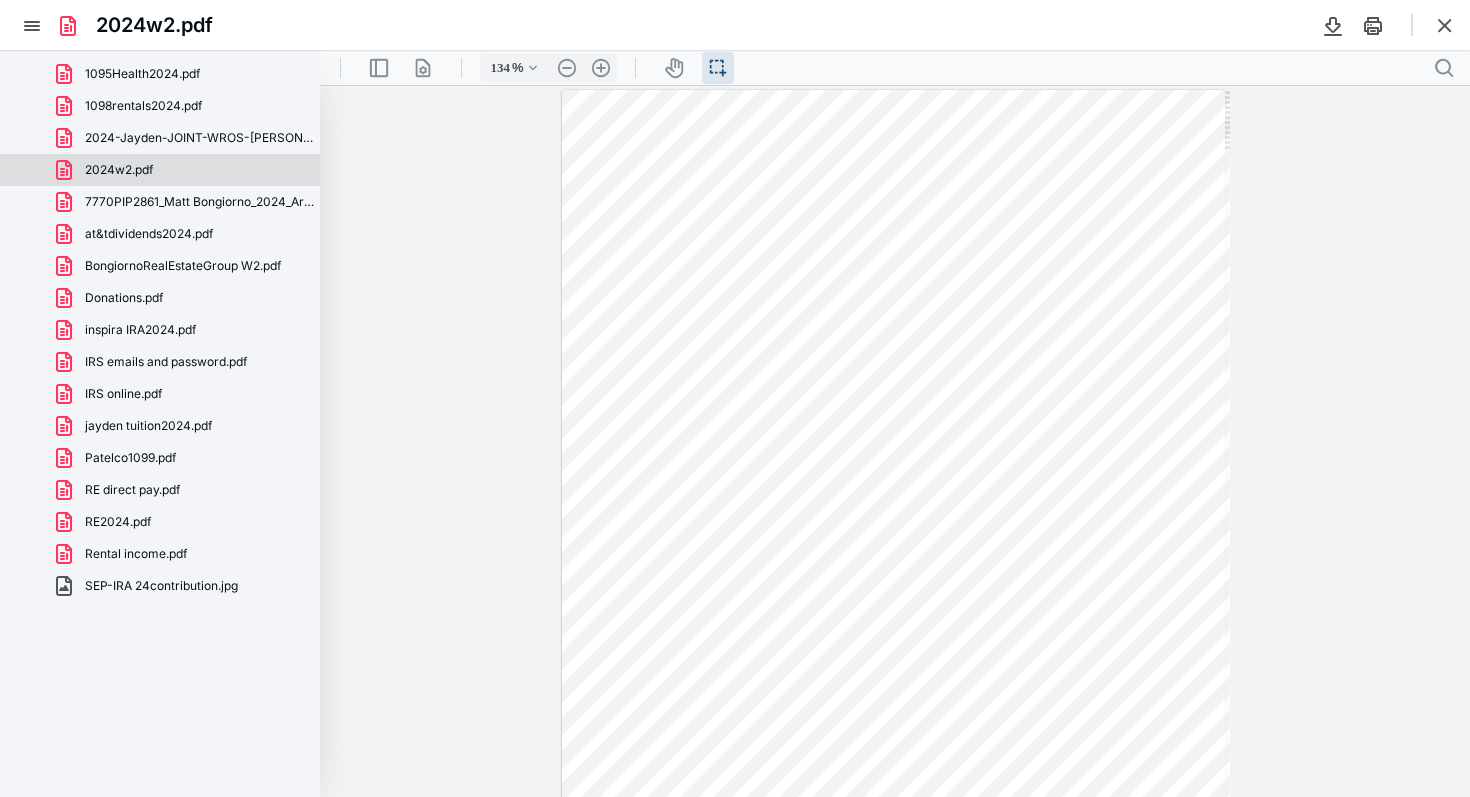 type on "159" 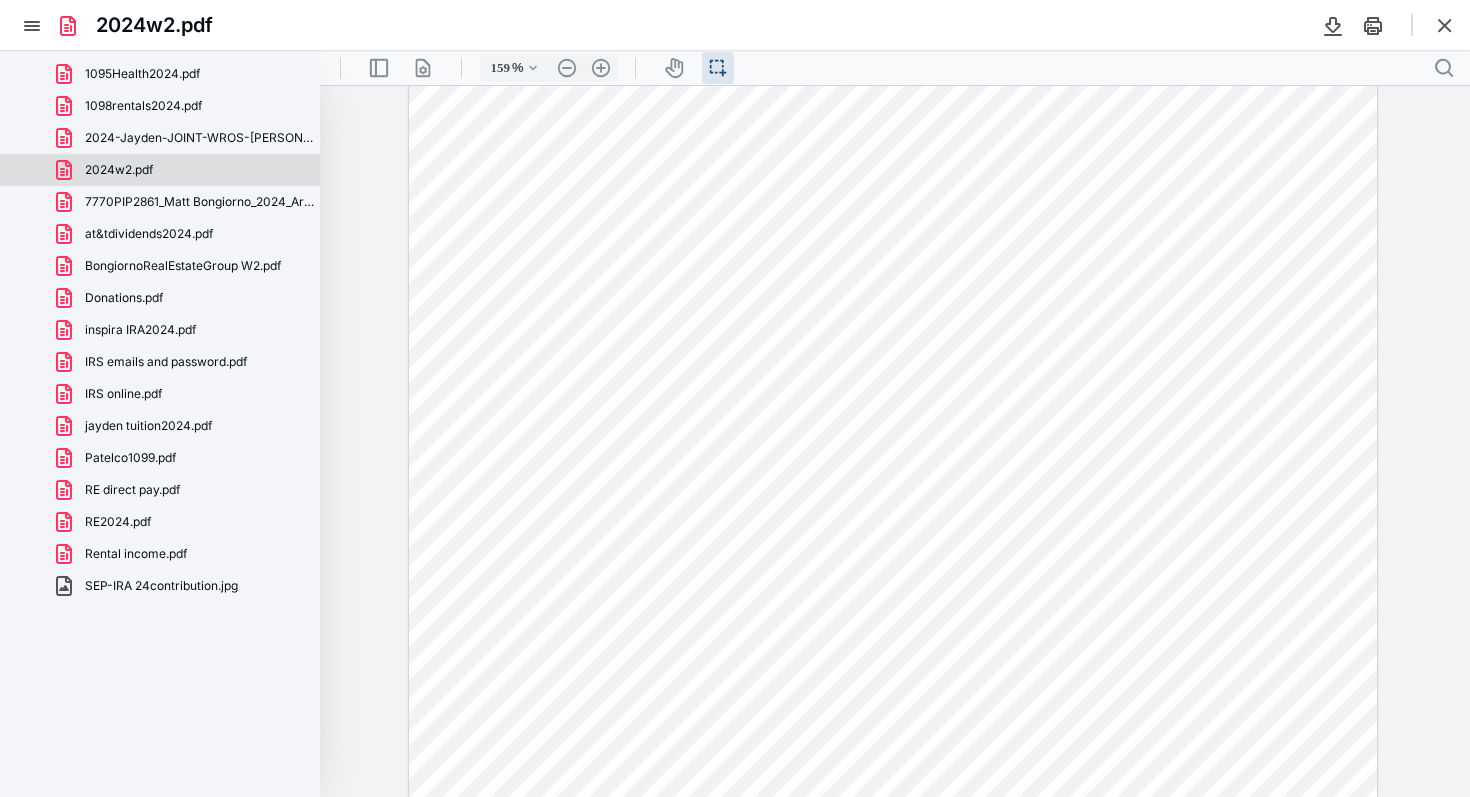 scroll, scrollTop: 0, scrollLeft: 0, axis: both 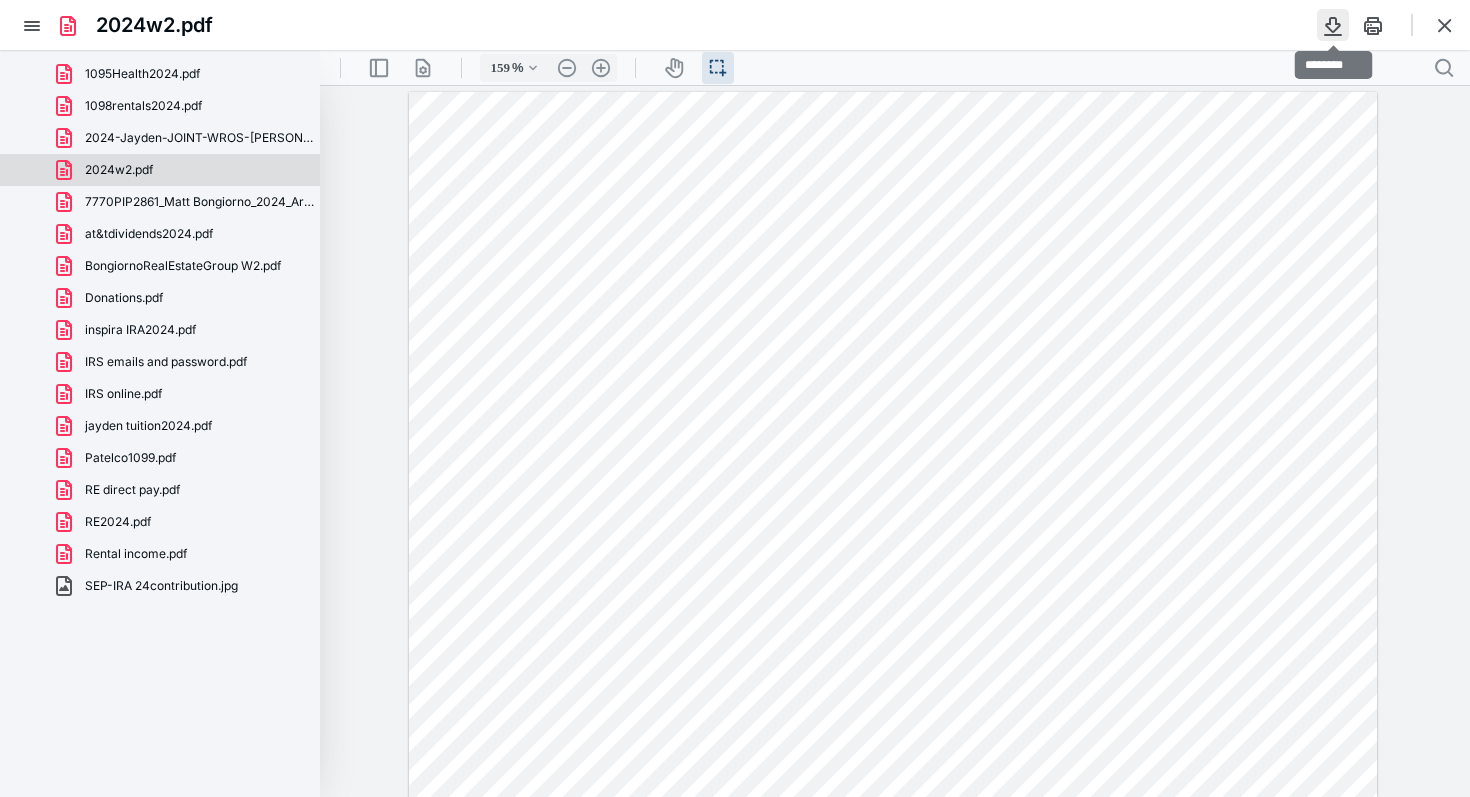 click at bounding box center [1333, 25] 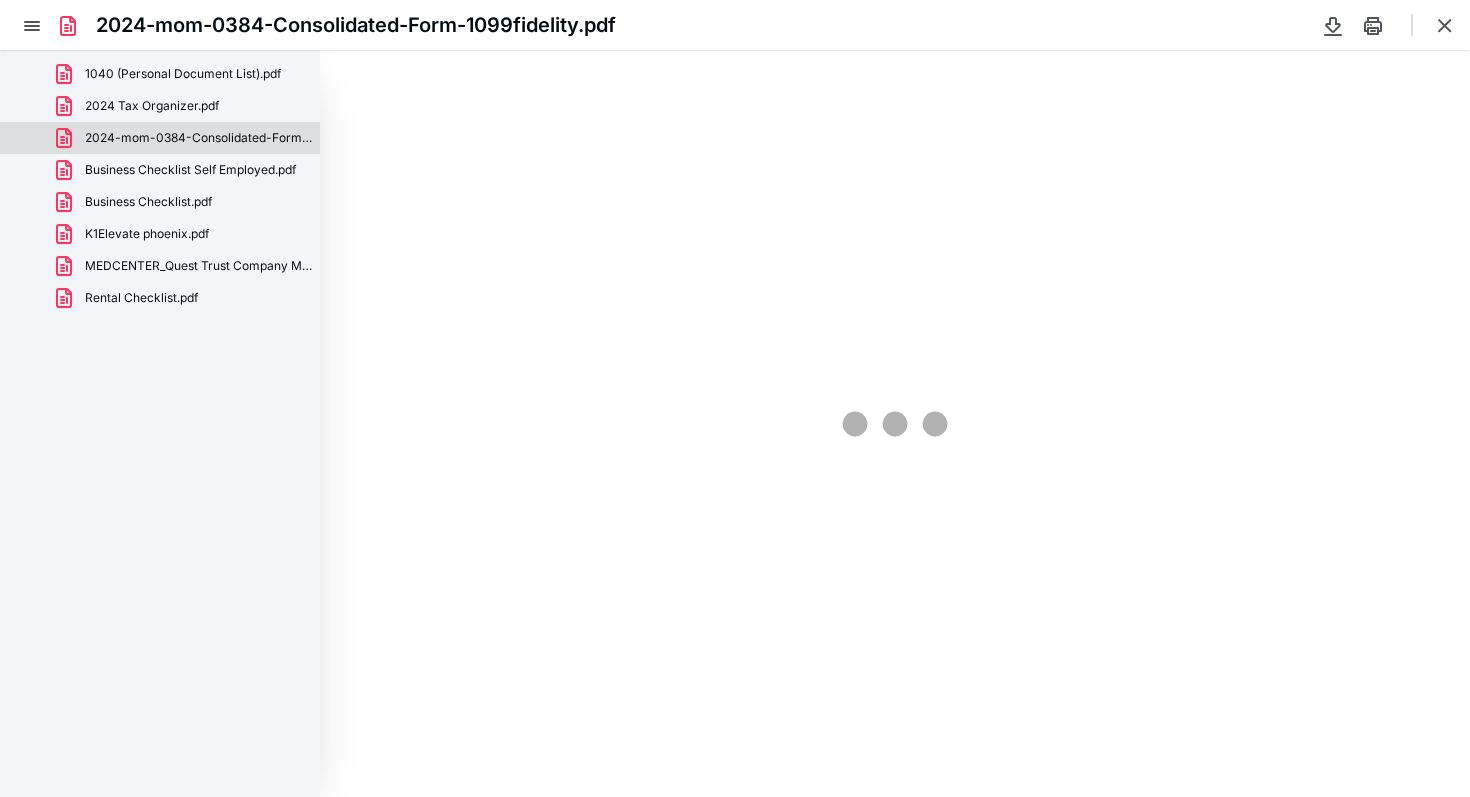 scroll, scrollTop: 0, scrollLeft: 0, axis: both 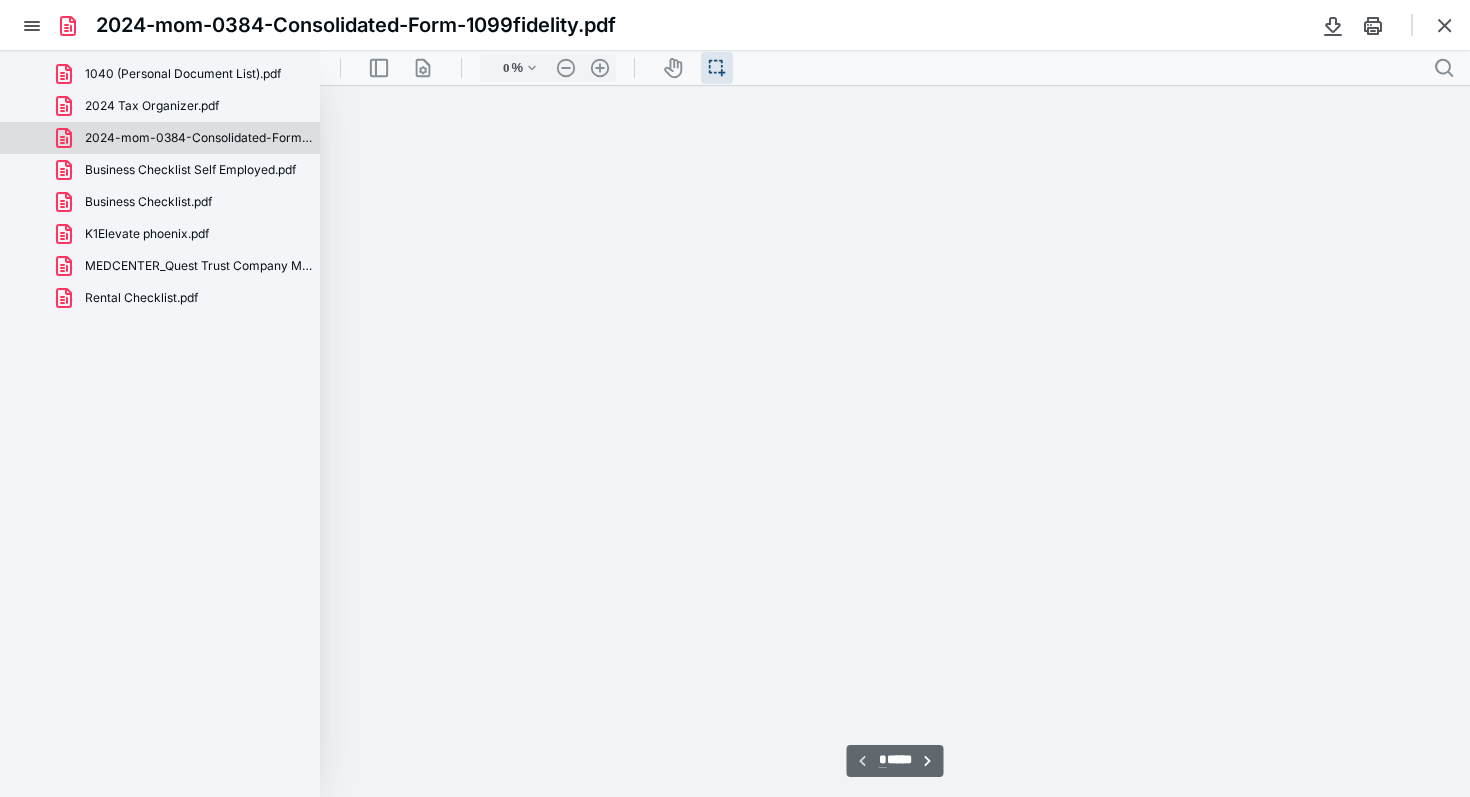 type on "115" 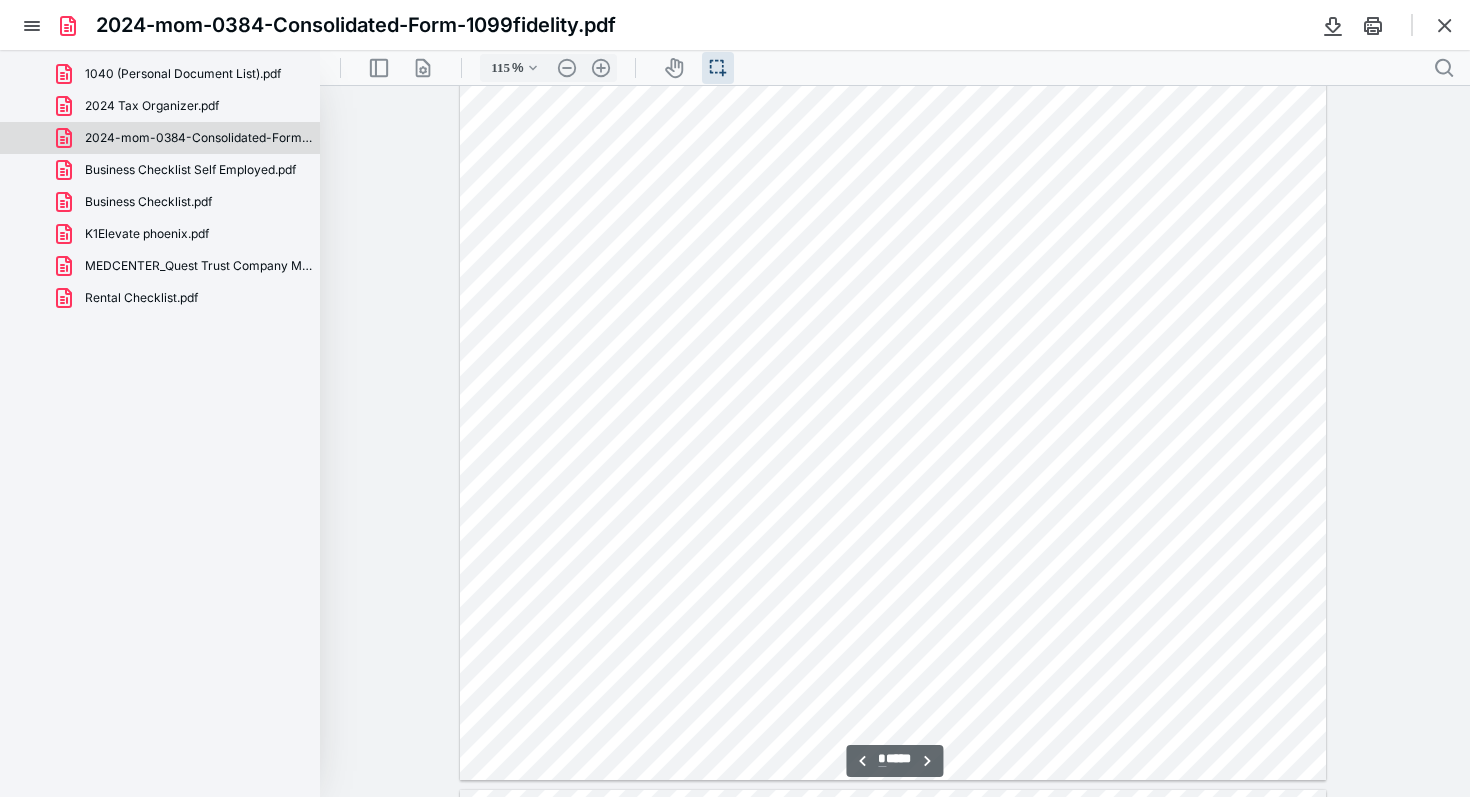 scroll, scrollTop: 803, scrollLeft: 0, axis: vertical 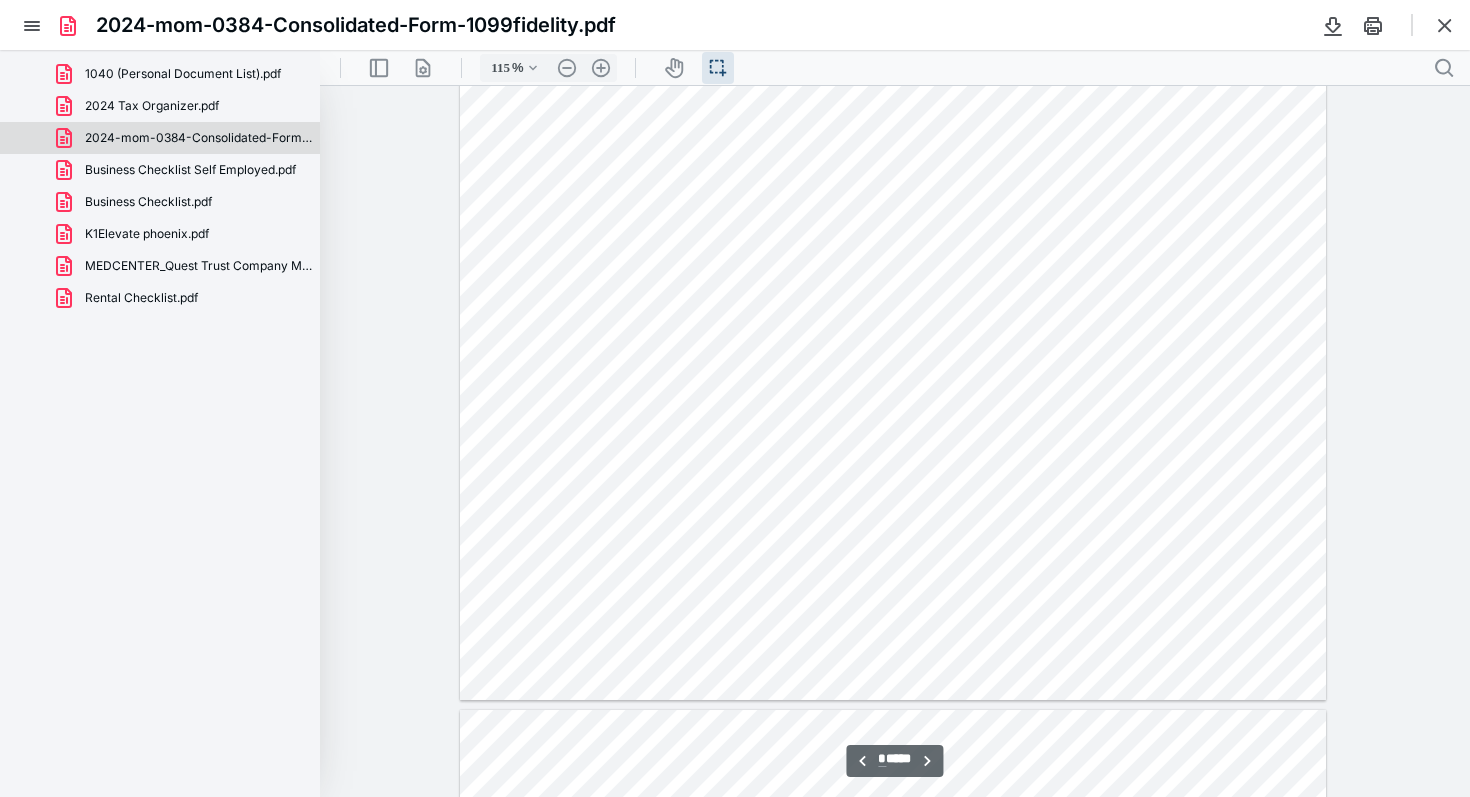 type on "*" 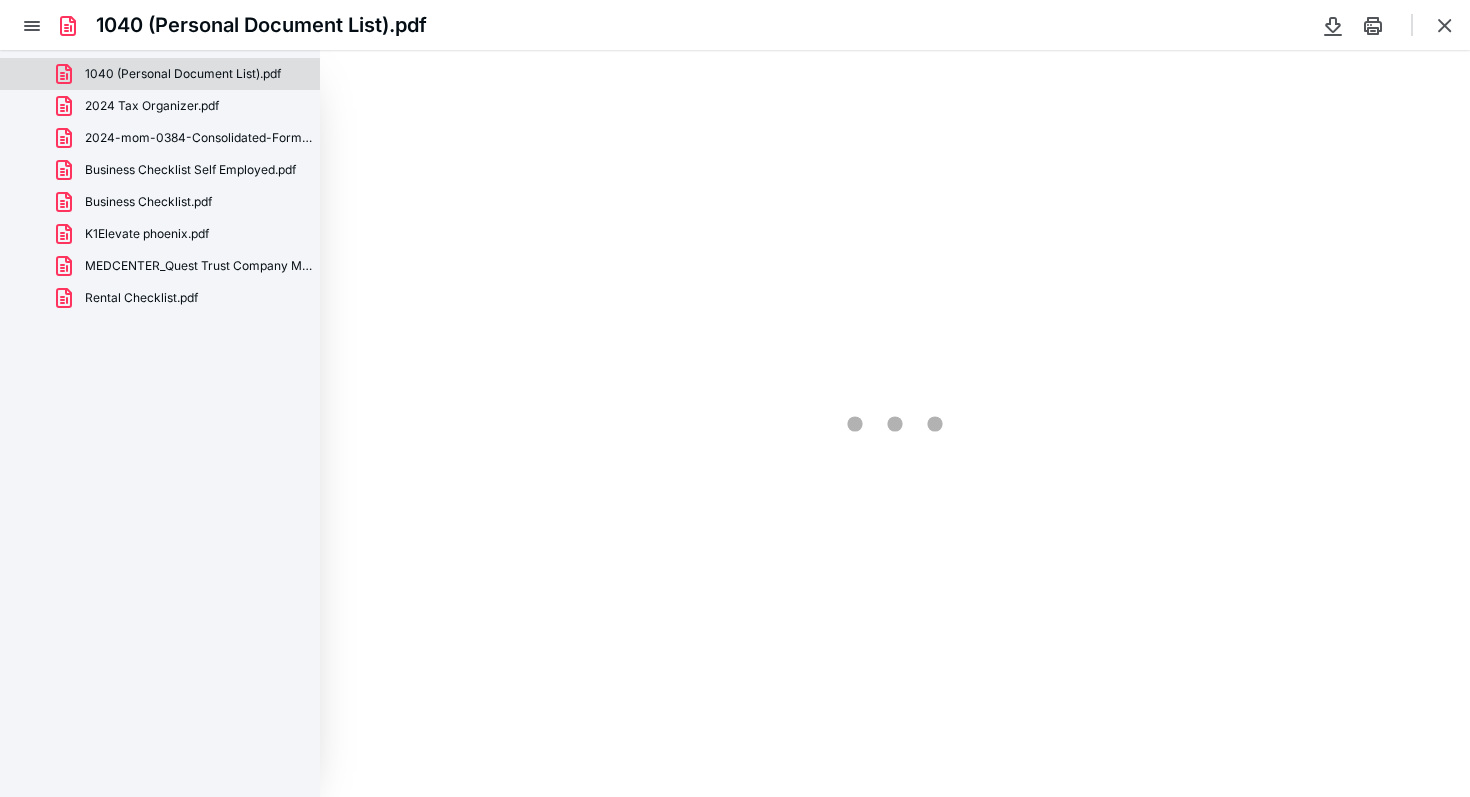 scroll, scrollTop: 0, scrollLeft: 0, axis: both 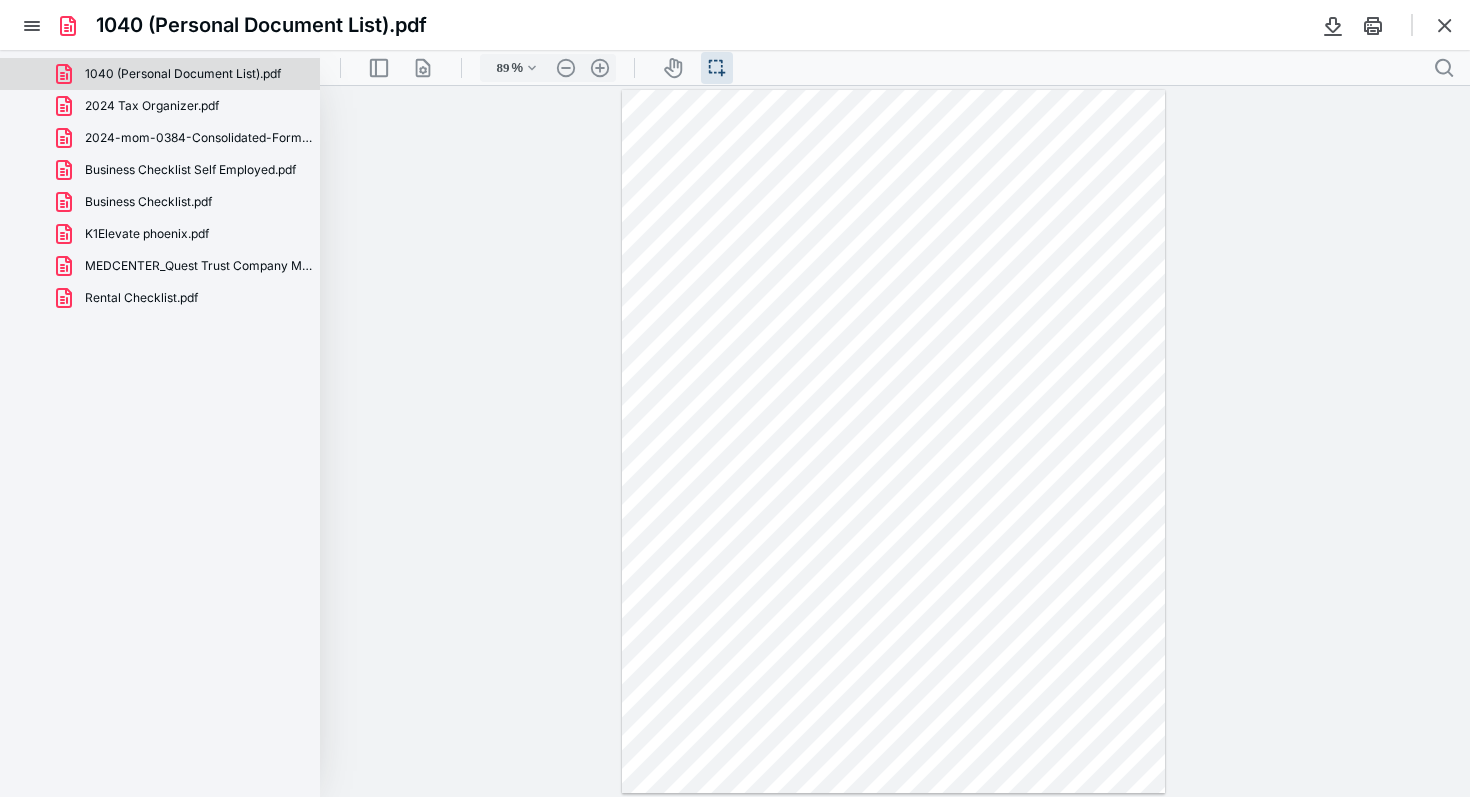 click on "2024 Tax Organizer.pdf" at bounding box center [160, 106] 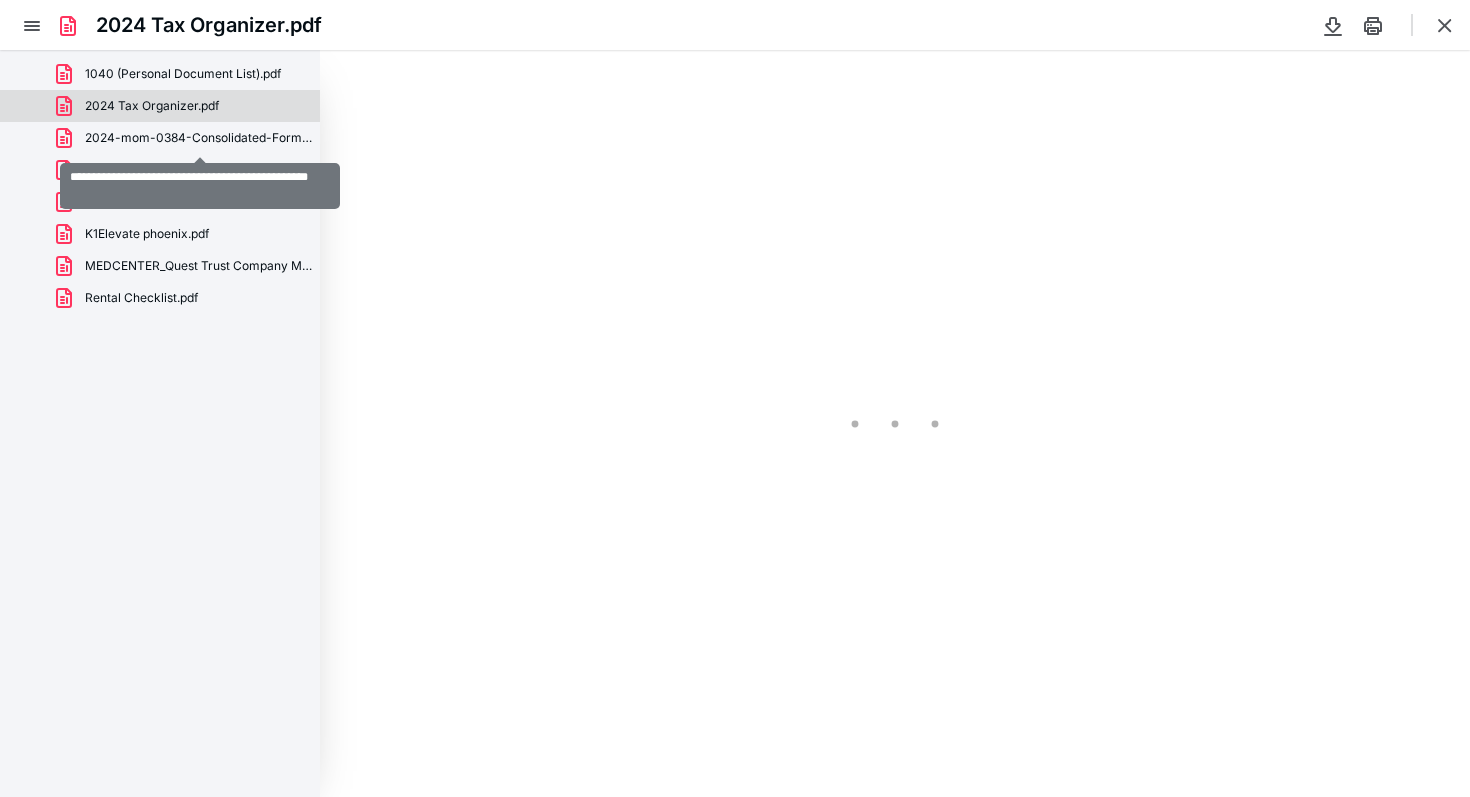 scroll, scrollTop: 40, scrollLeft: 0, axis: vertical 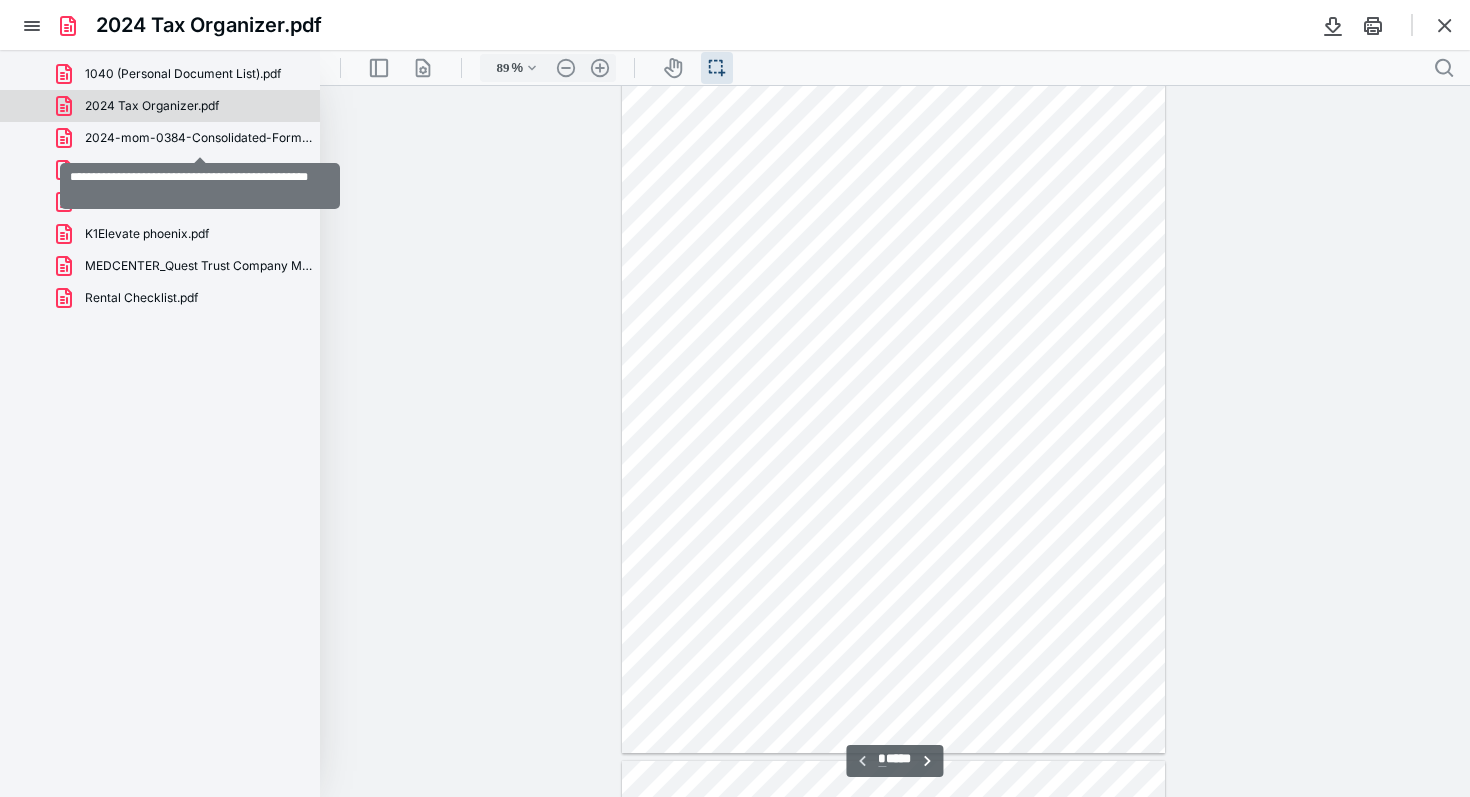 click on "2024-mom-0384-Consolidated-Form-1099fidelity.pdf" at bounding box center (200, 138) 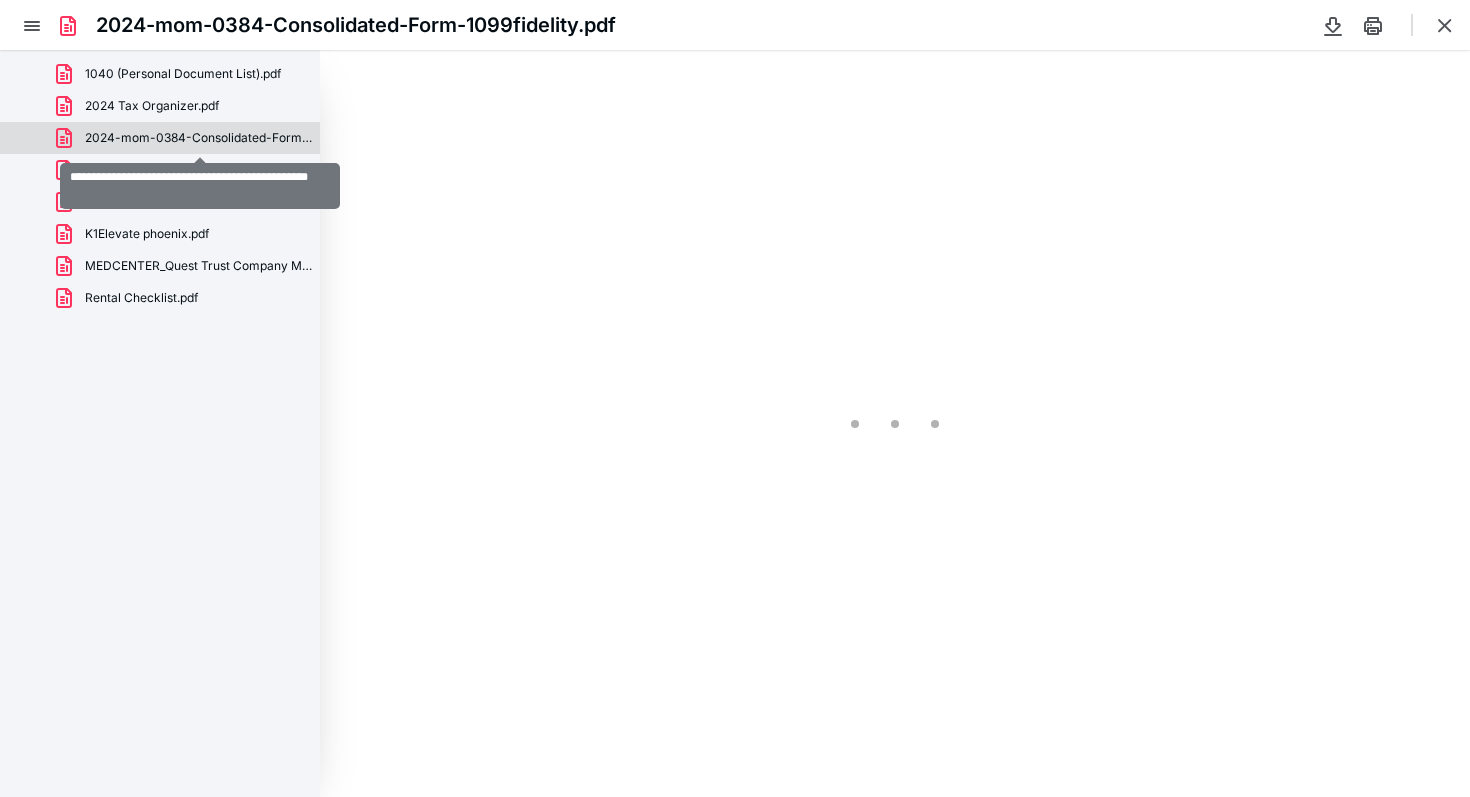 scroll, scrollTop: 41, scrollLeft: 0, axis: vertical 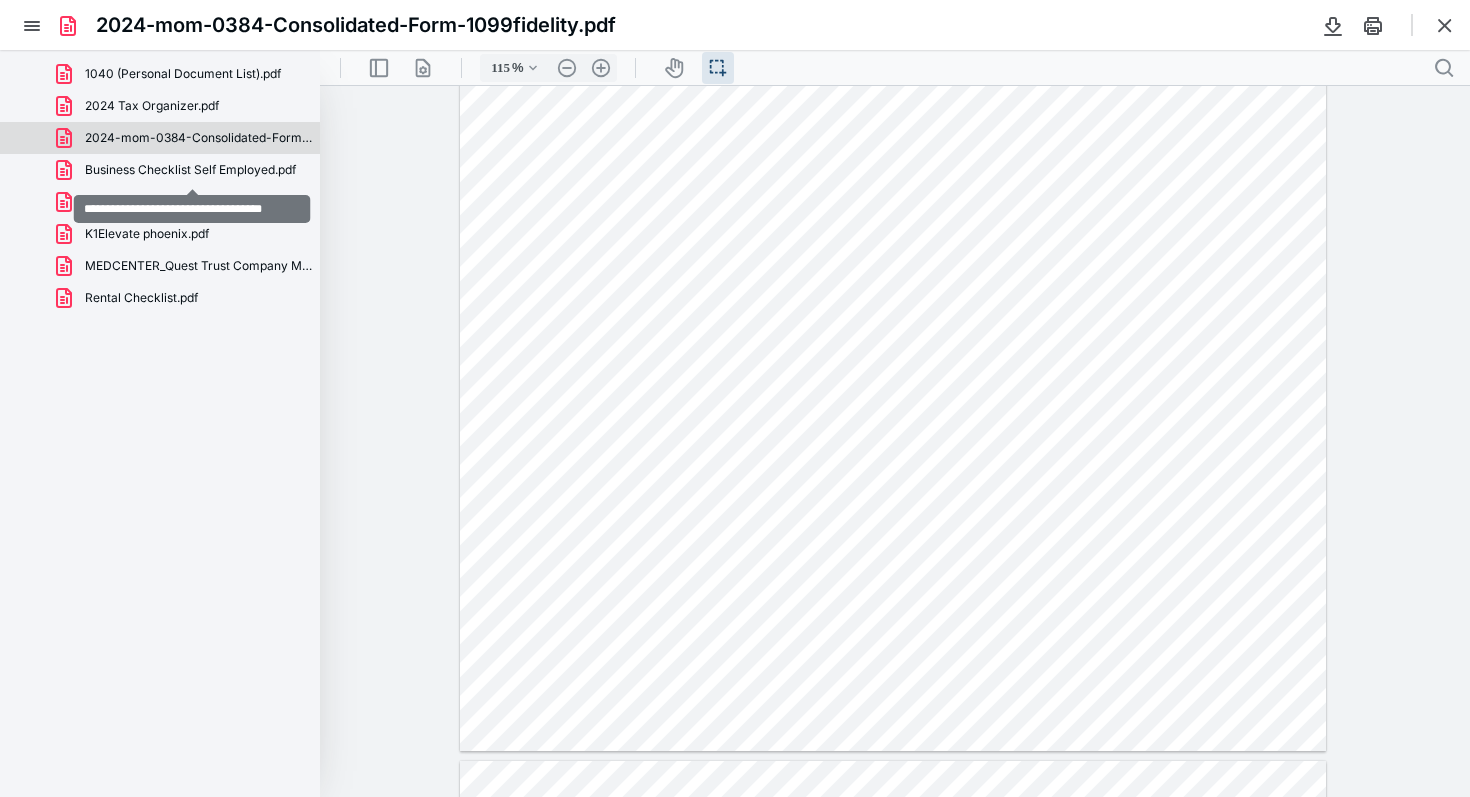 click on "Business Checklist Self Employed.pdf" at bounding box center (190, 170) 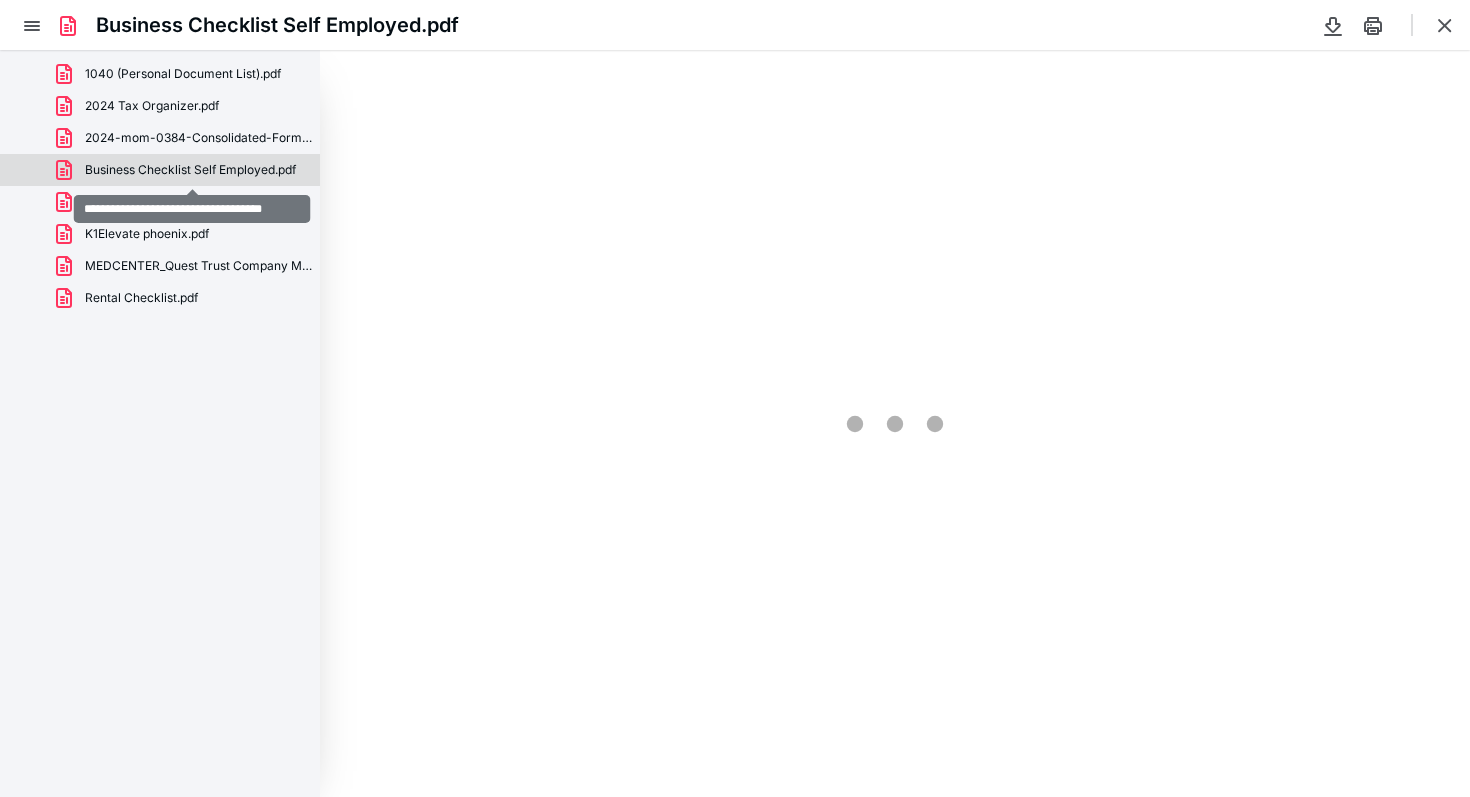 type on "89" 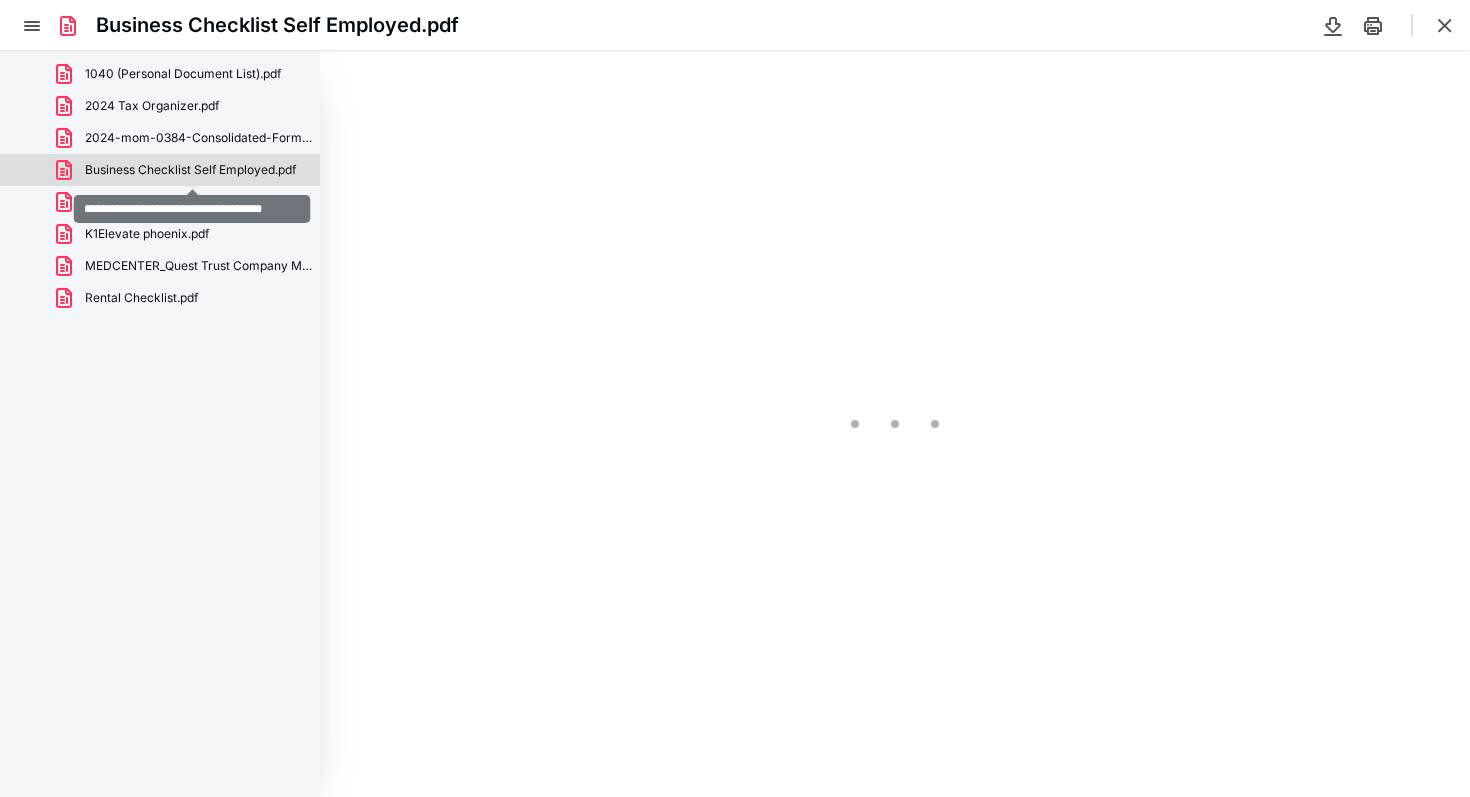 scroll, scrollTop: 0, scrollLeft: 0, axis: both 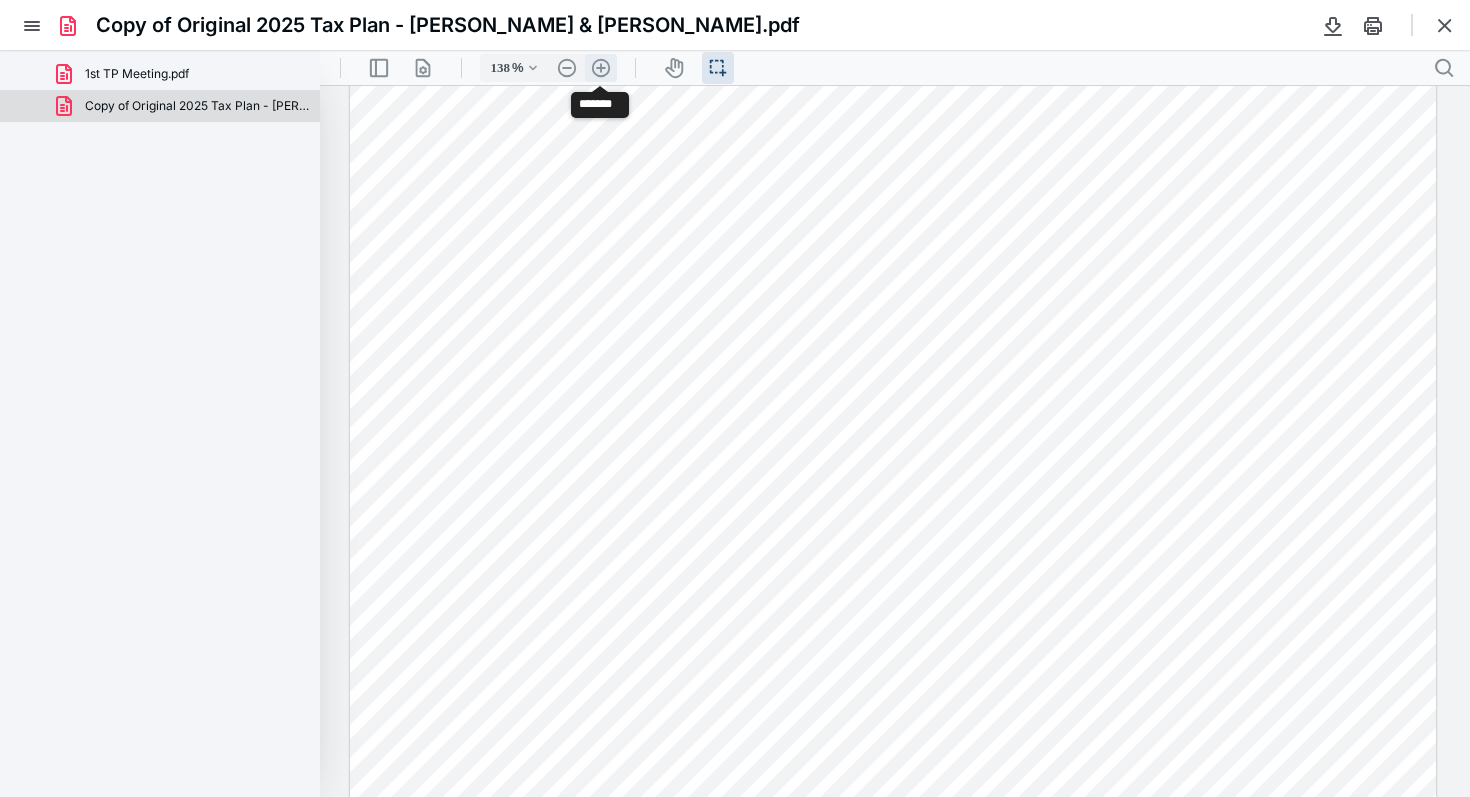 click on ".cls-1{fill:#abb0c4;} icon - header - zoom - in - line" at bounding box center (601, 68) 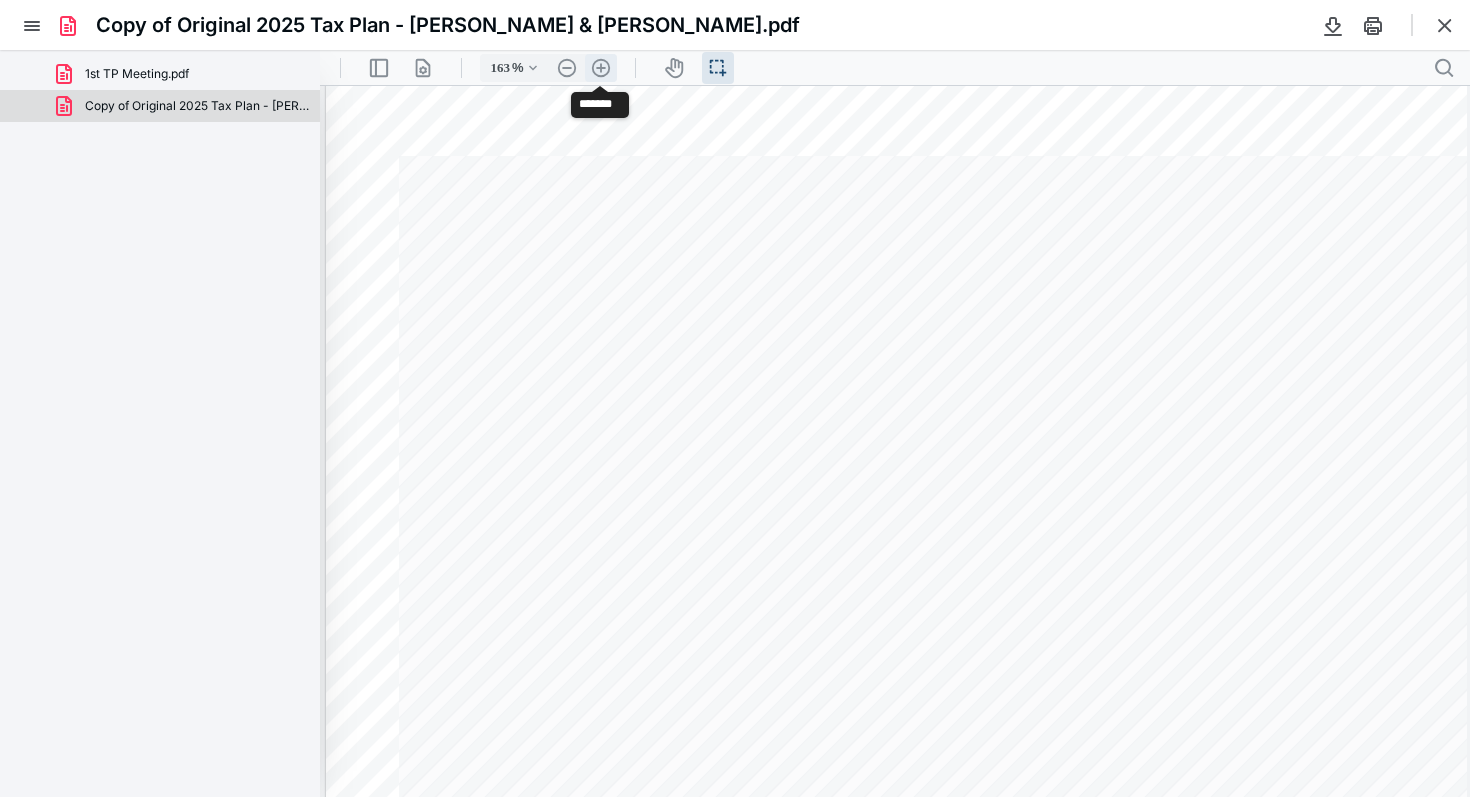 scroll, scrollTop: 114, scrollLeft: 79, axis: both 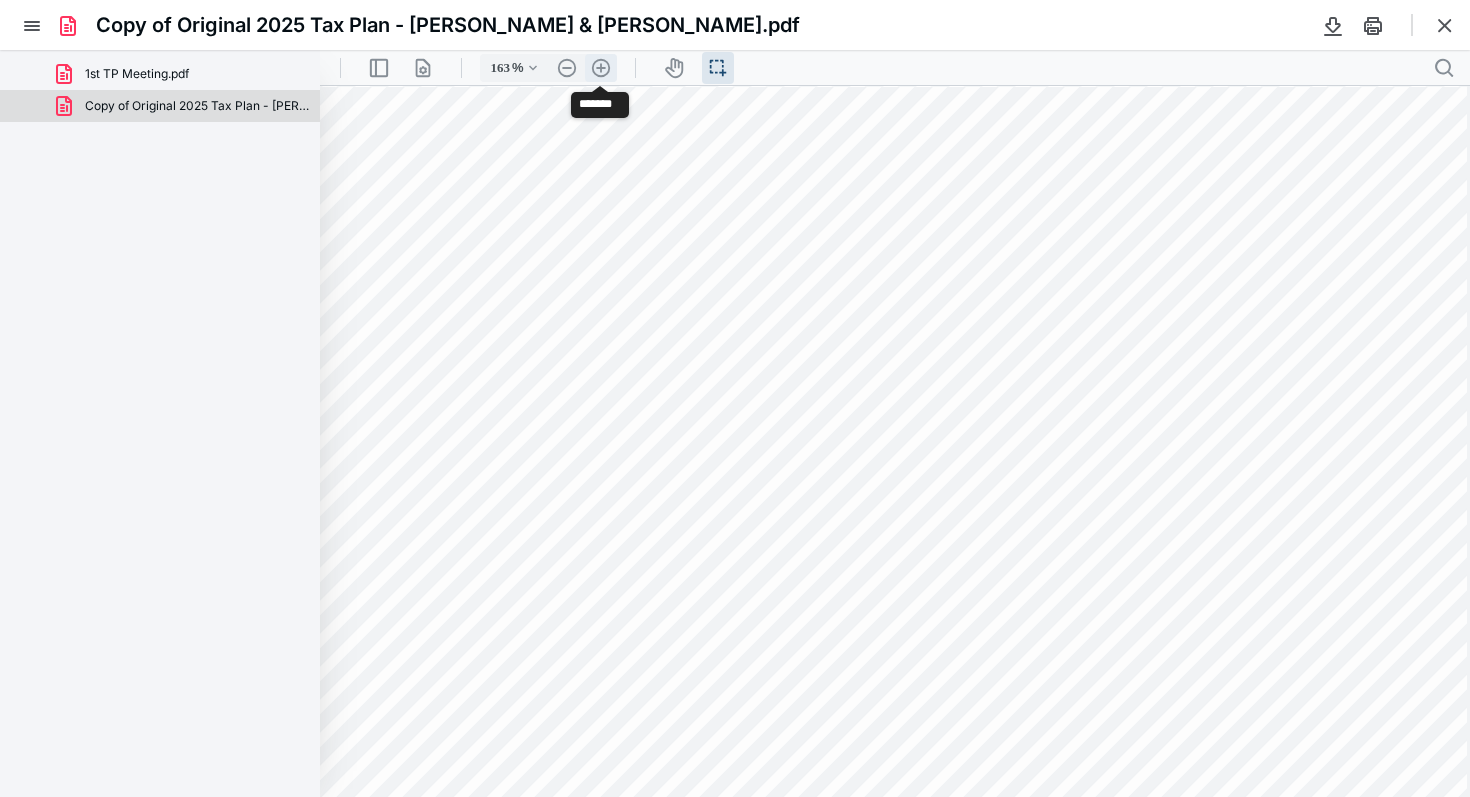 click on ".cls-1{fill:#abb0c4;} icon - header - zoom - in - line" at bounding box center (601, 68) 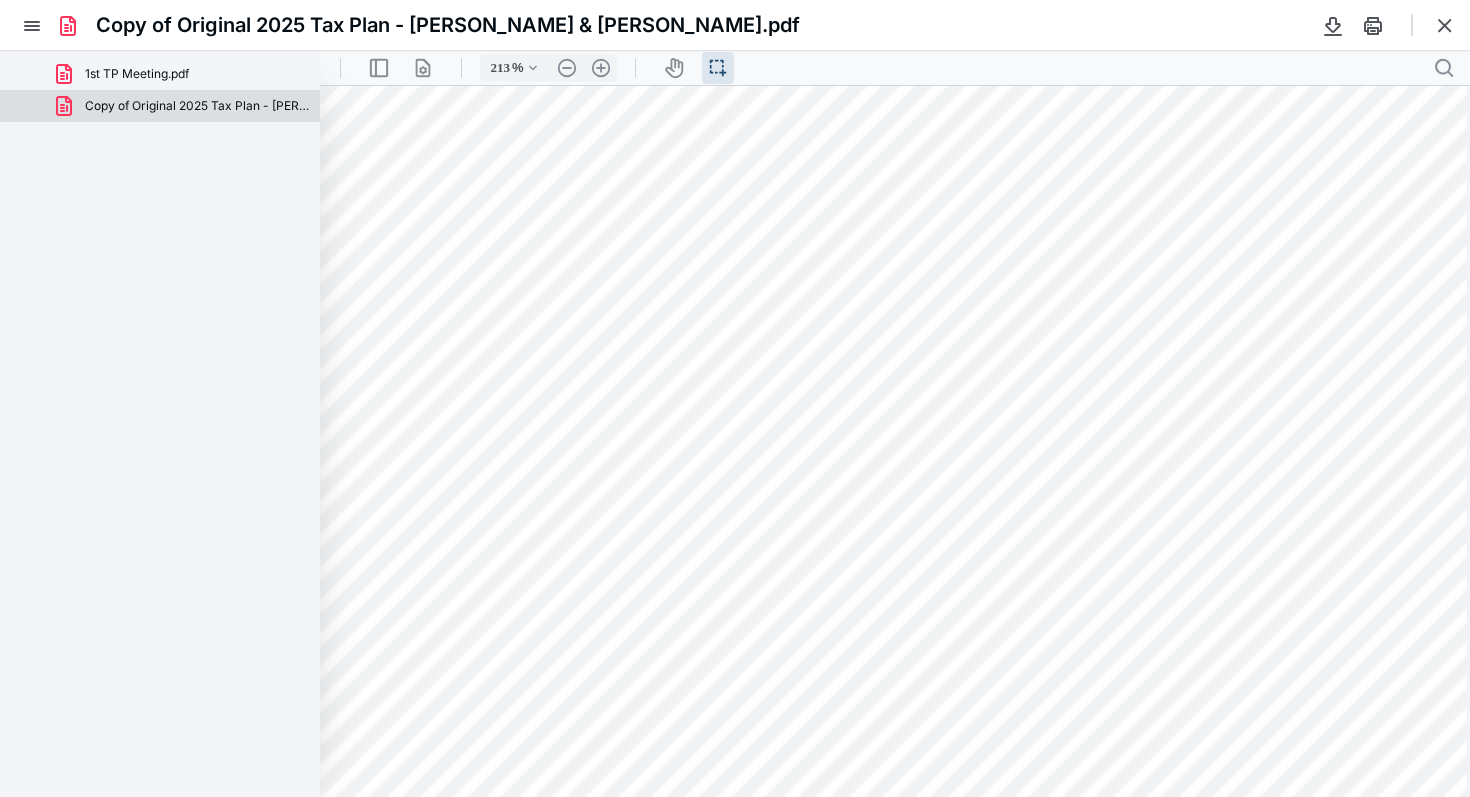 scroll, scrollTop: 254, scrollLeft: 125, axis: both 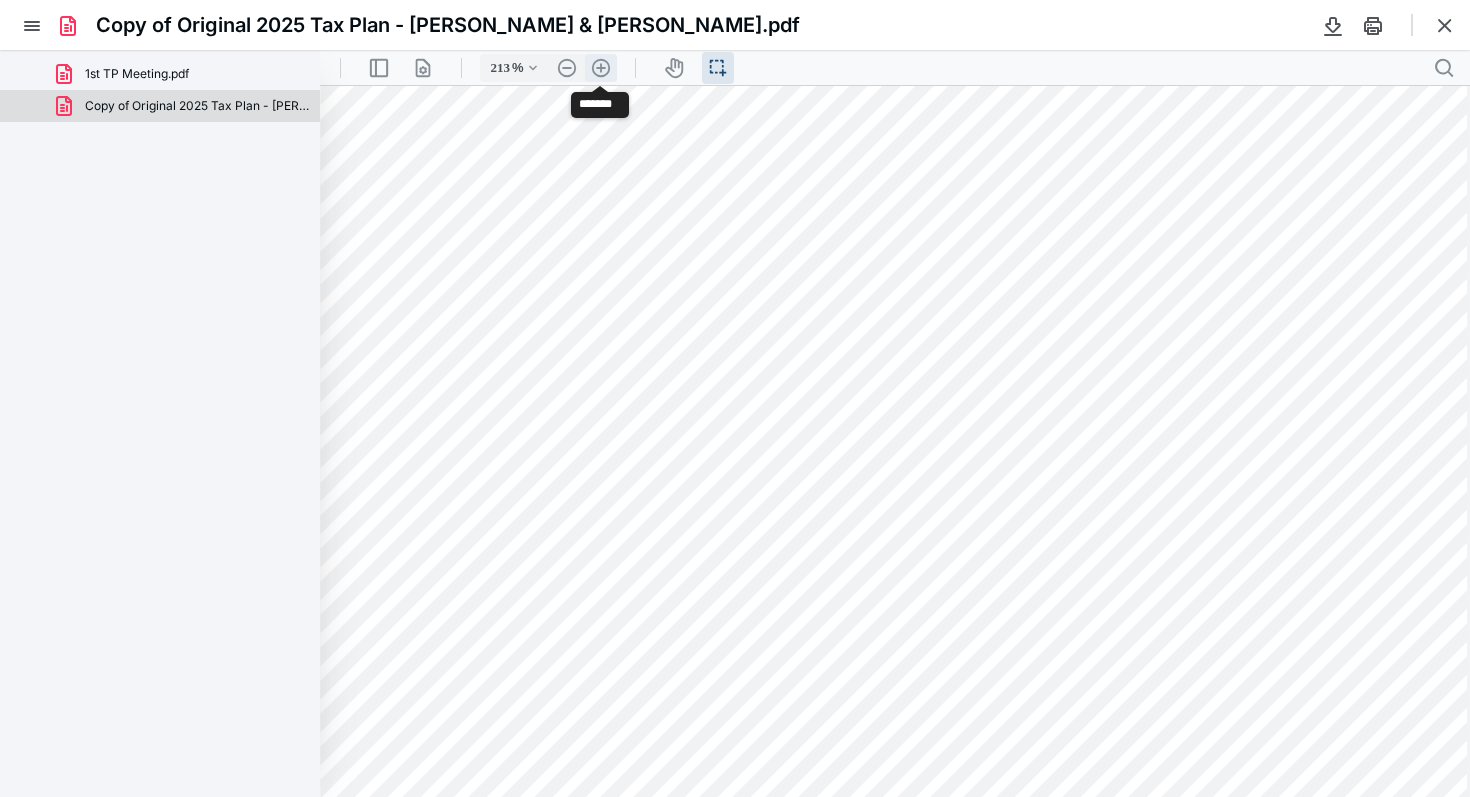 click on ".cls-1{fill:#abb0c4;} icon - header - zoom - in - line" at bounding box center (601, 68) 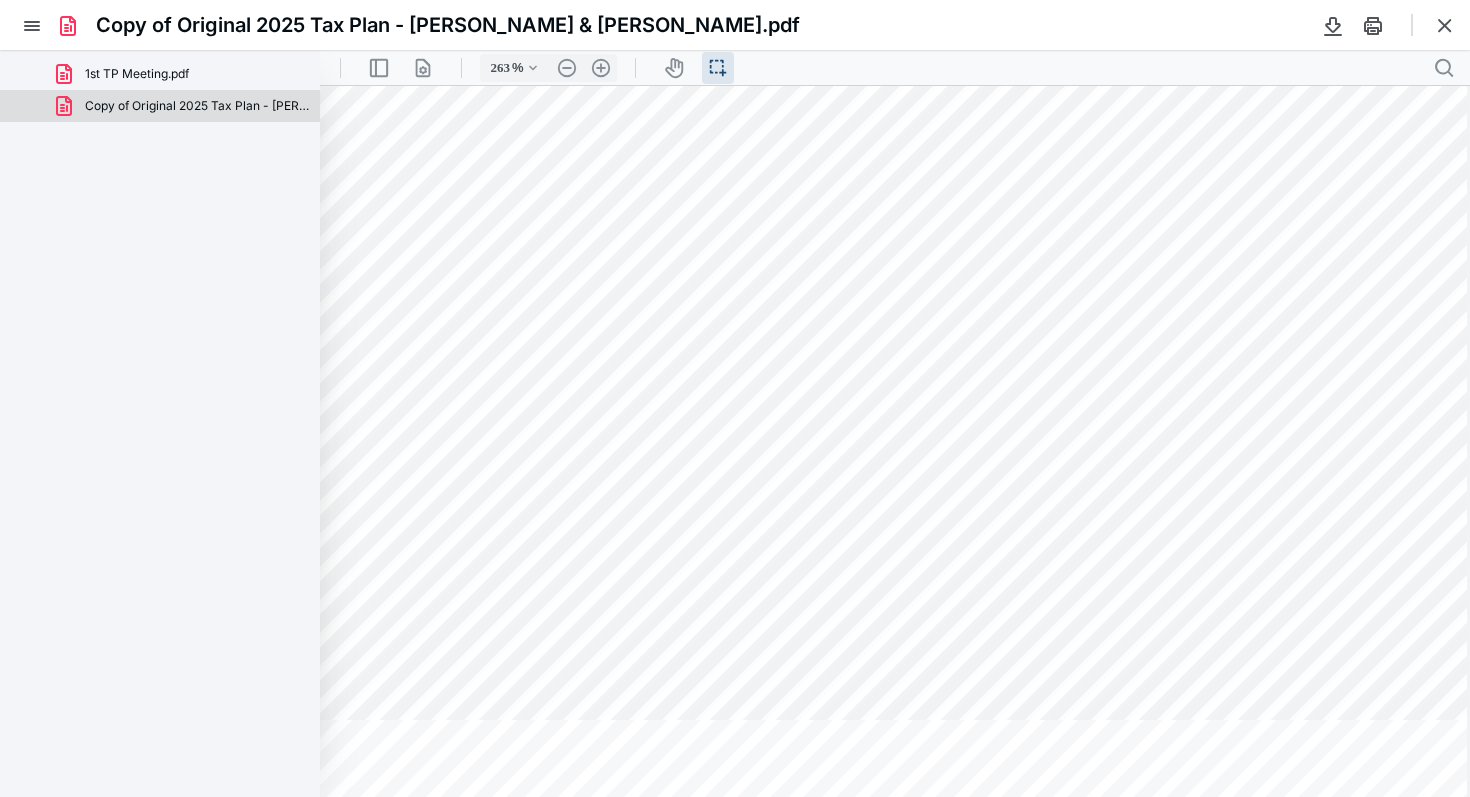 scroll, scrollTop: 0, scrollLeft: 103, axis: horizontal 